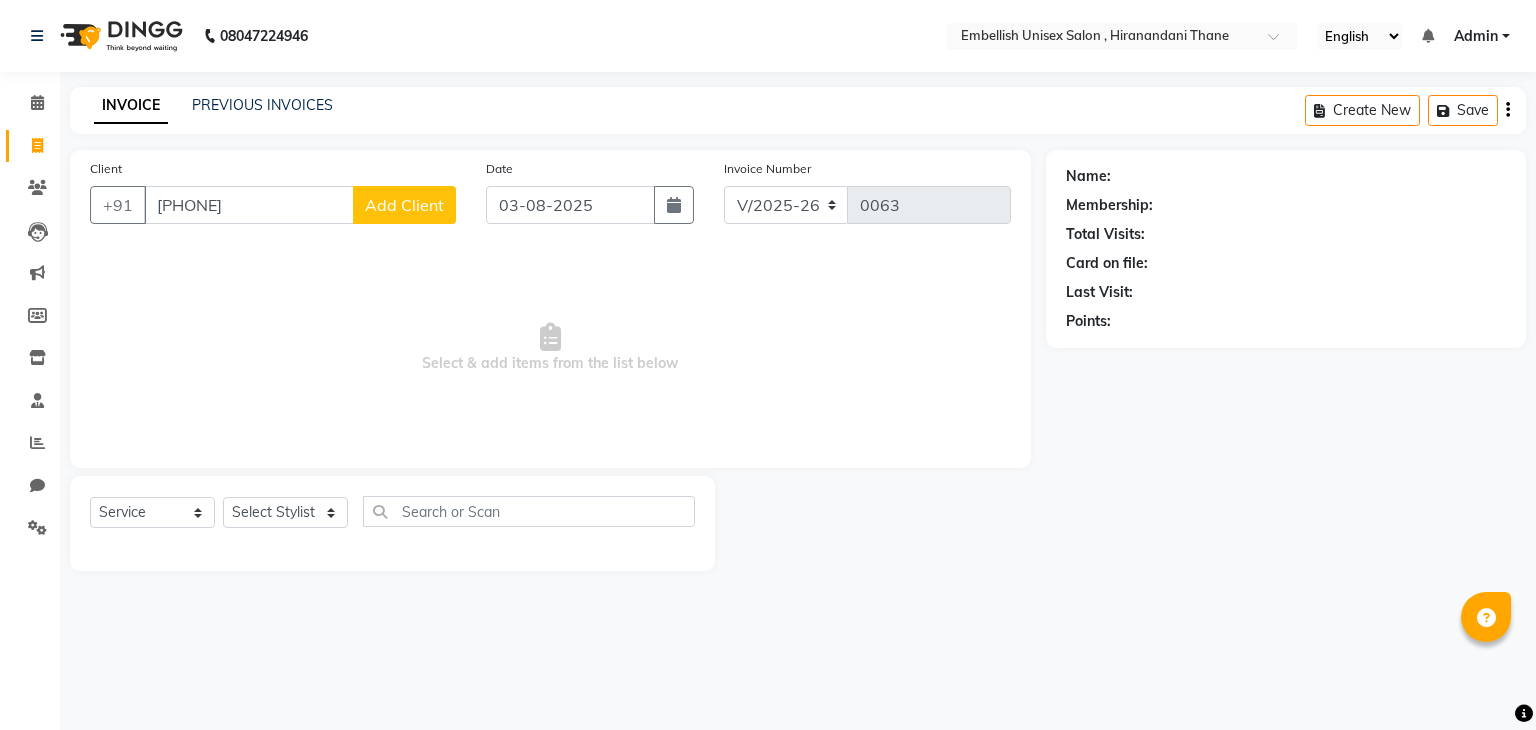 select on "8665" 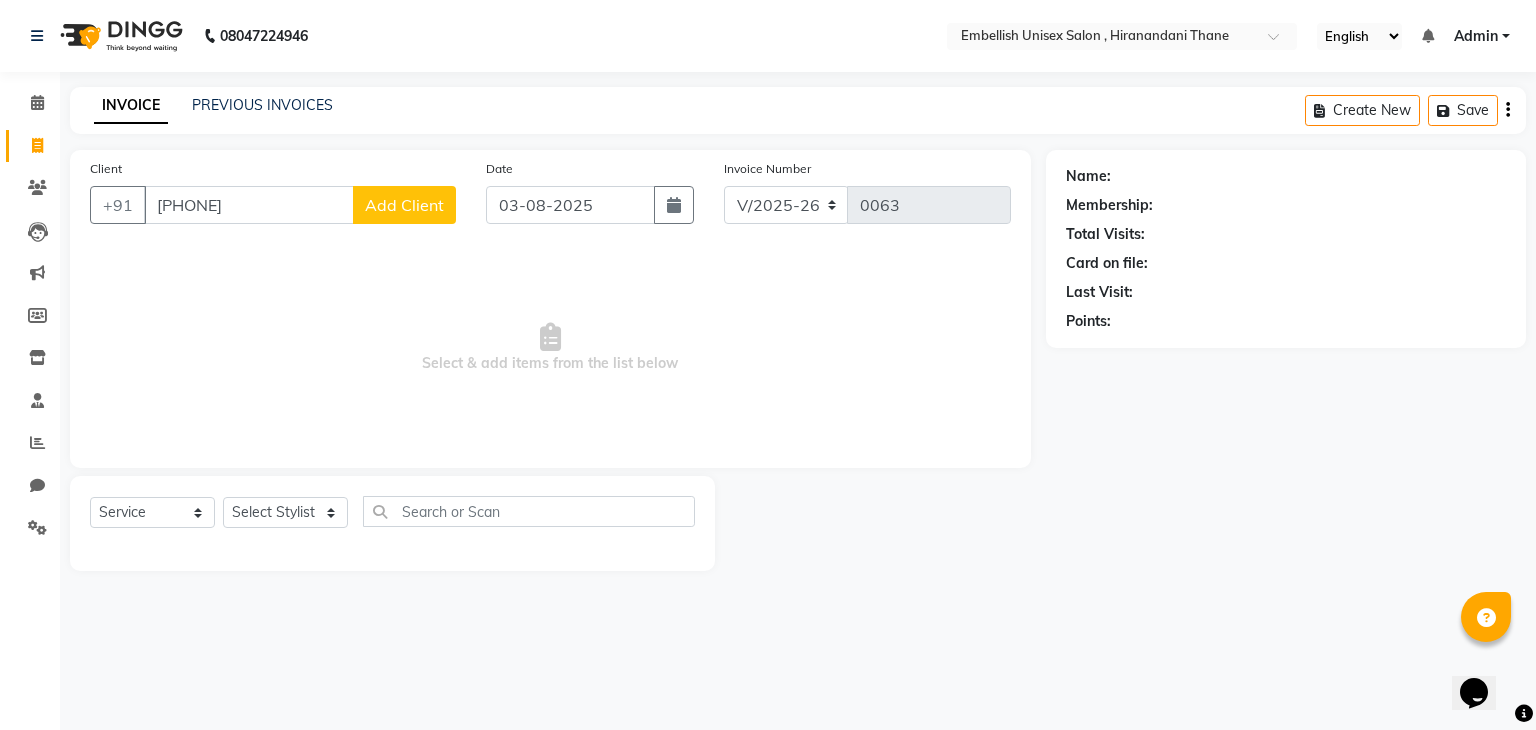 click on "Add Client" 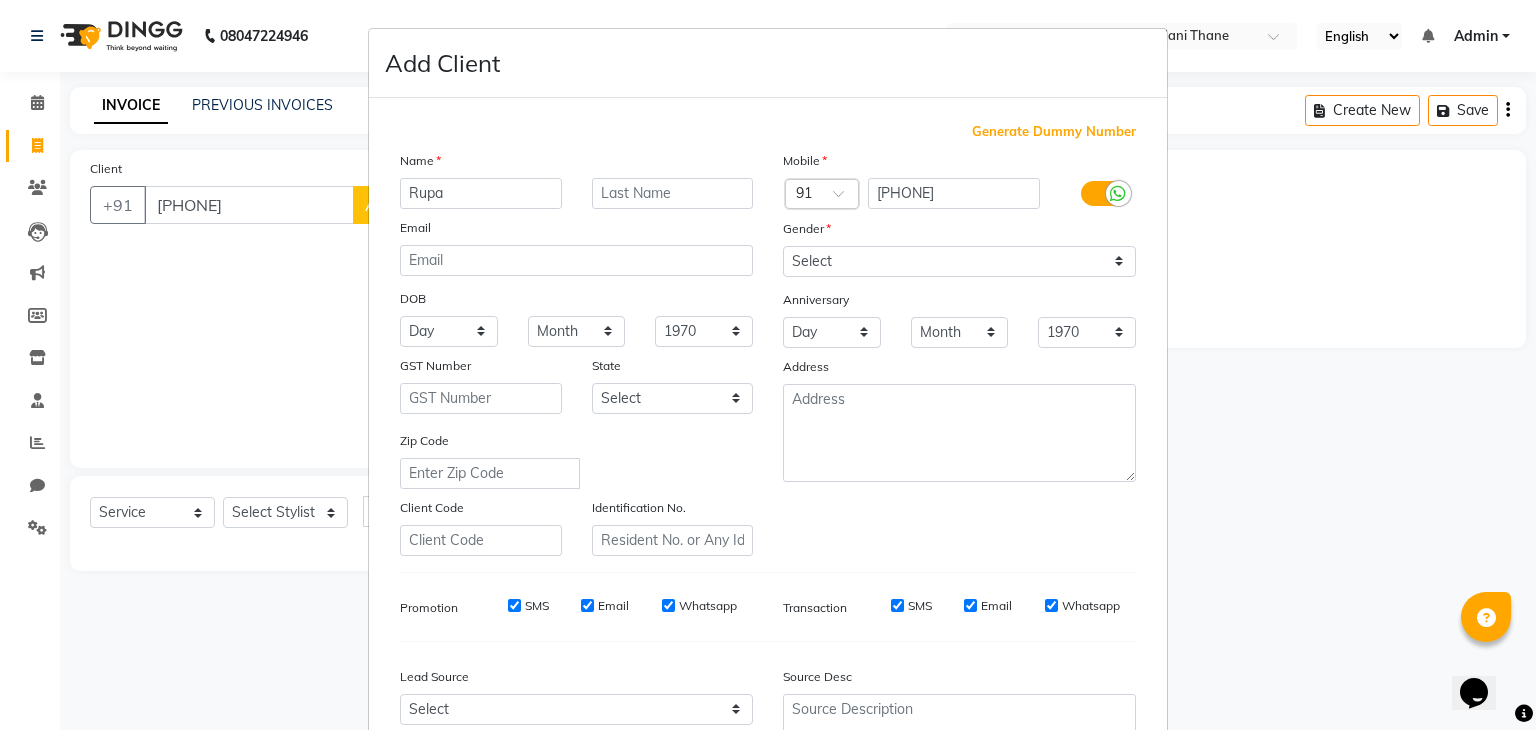 type on "Rupa" 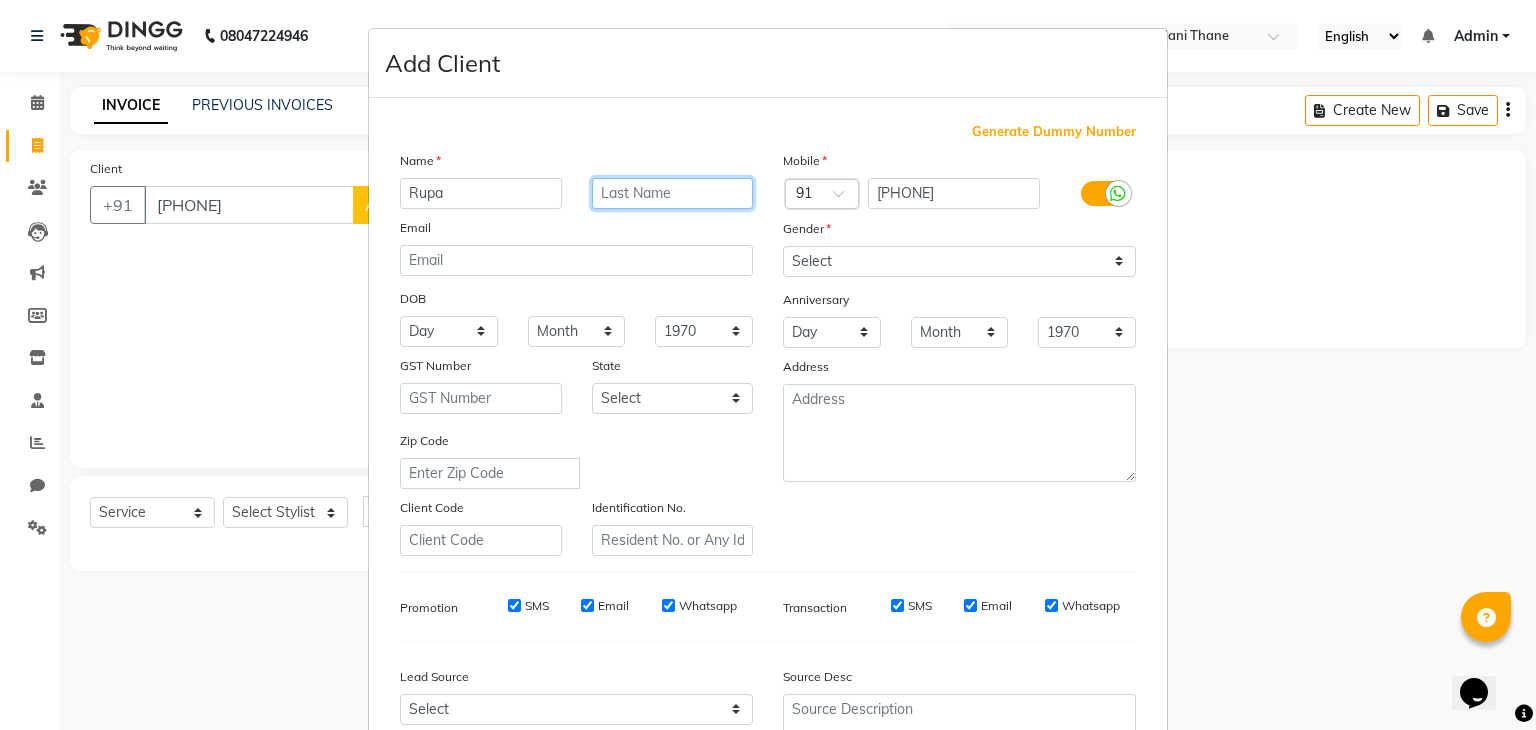 click at bounding box center [673, 193] 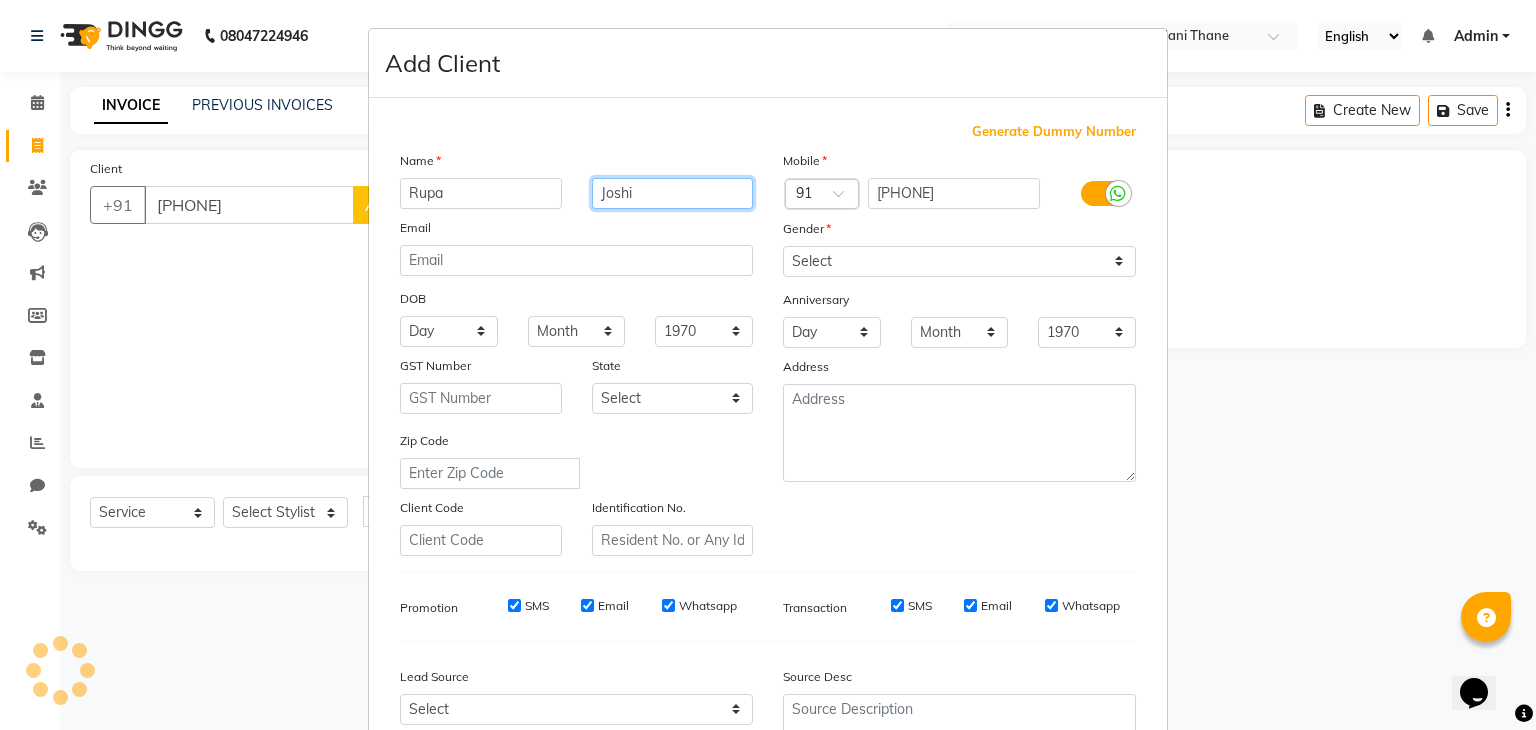 type on "Joshi" 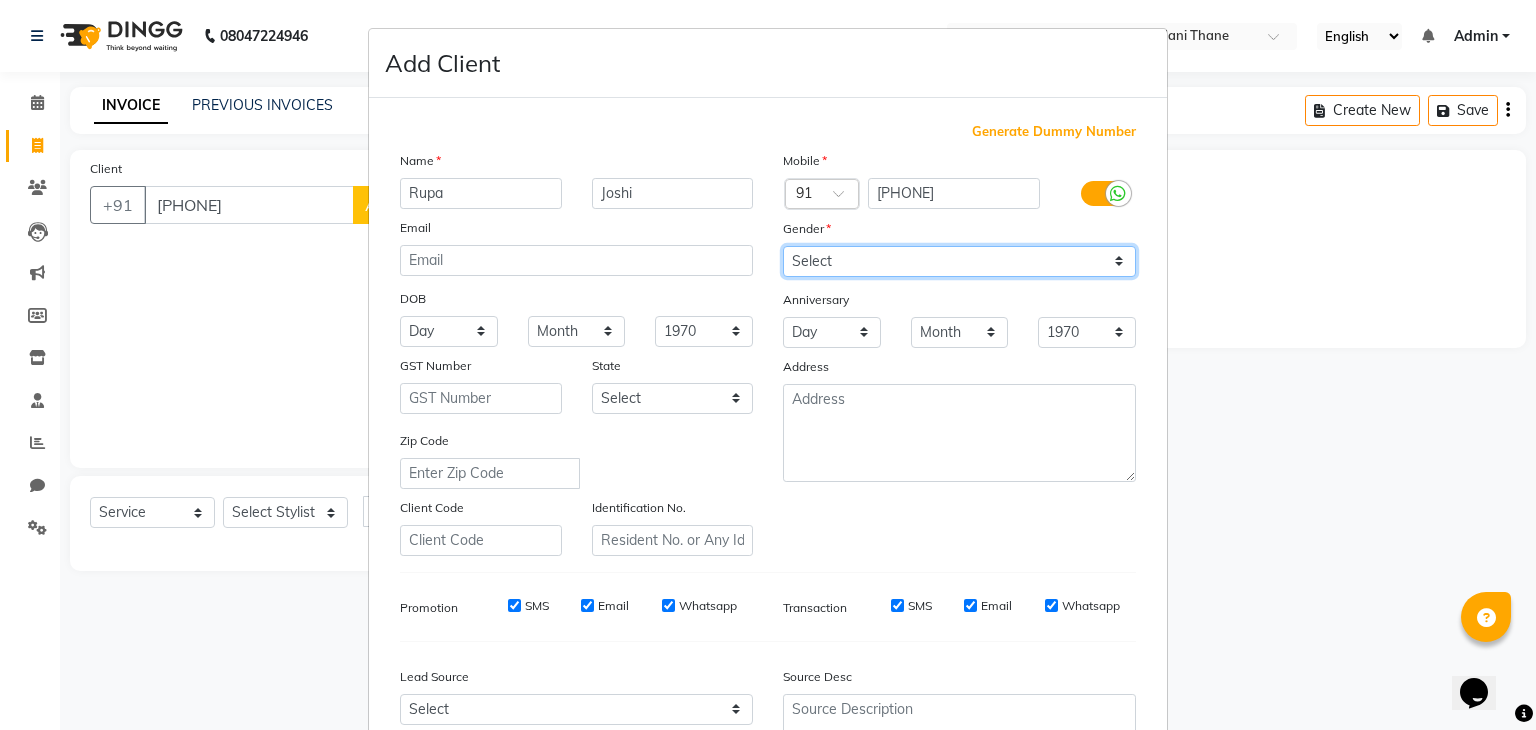 click on "Select Male Female Other Prefer Not To Say" at bounding box center (959, 261) 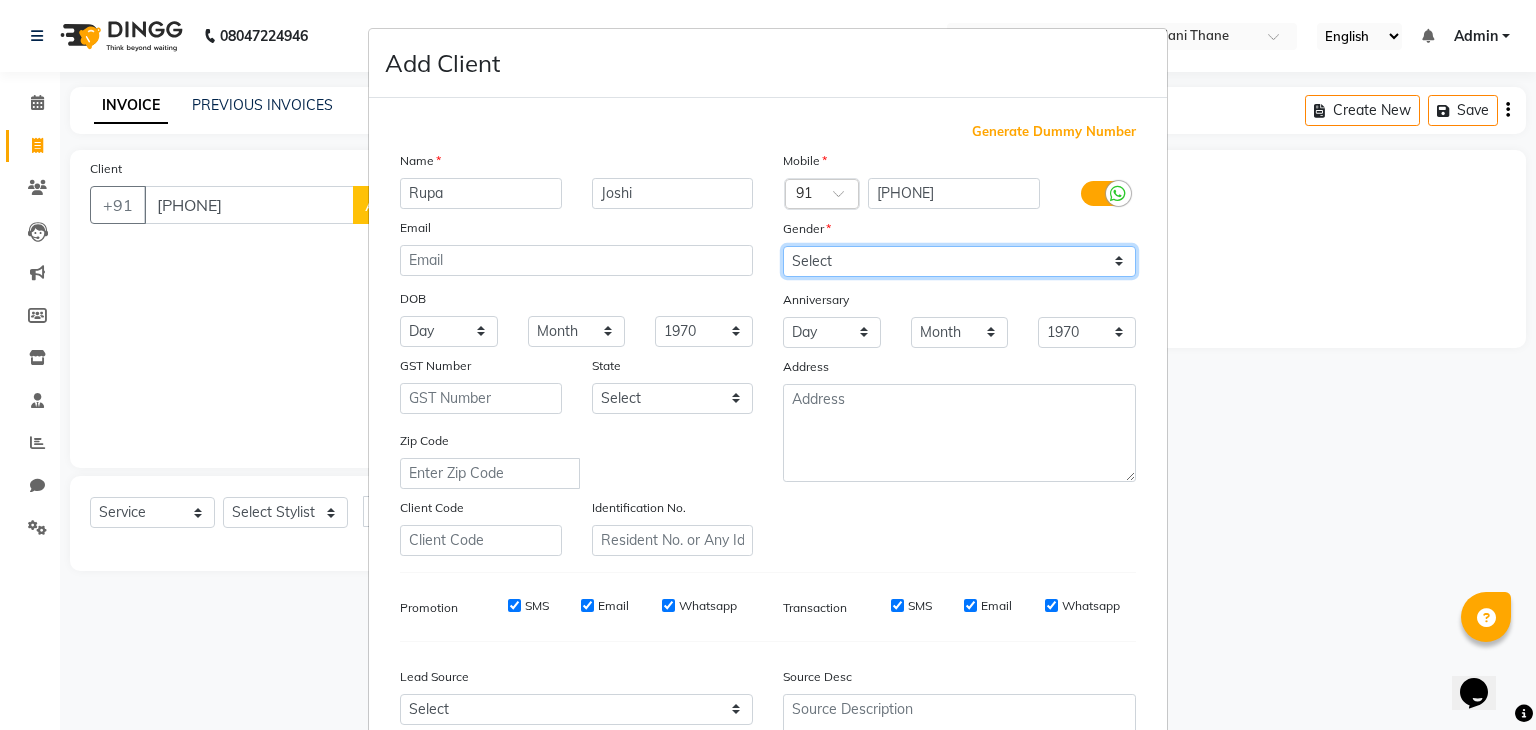 select on "female" 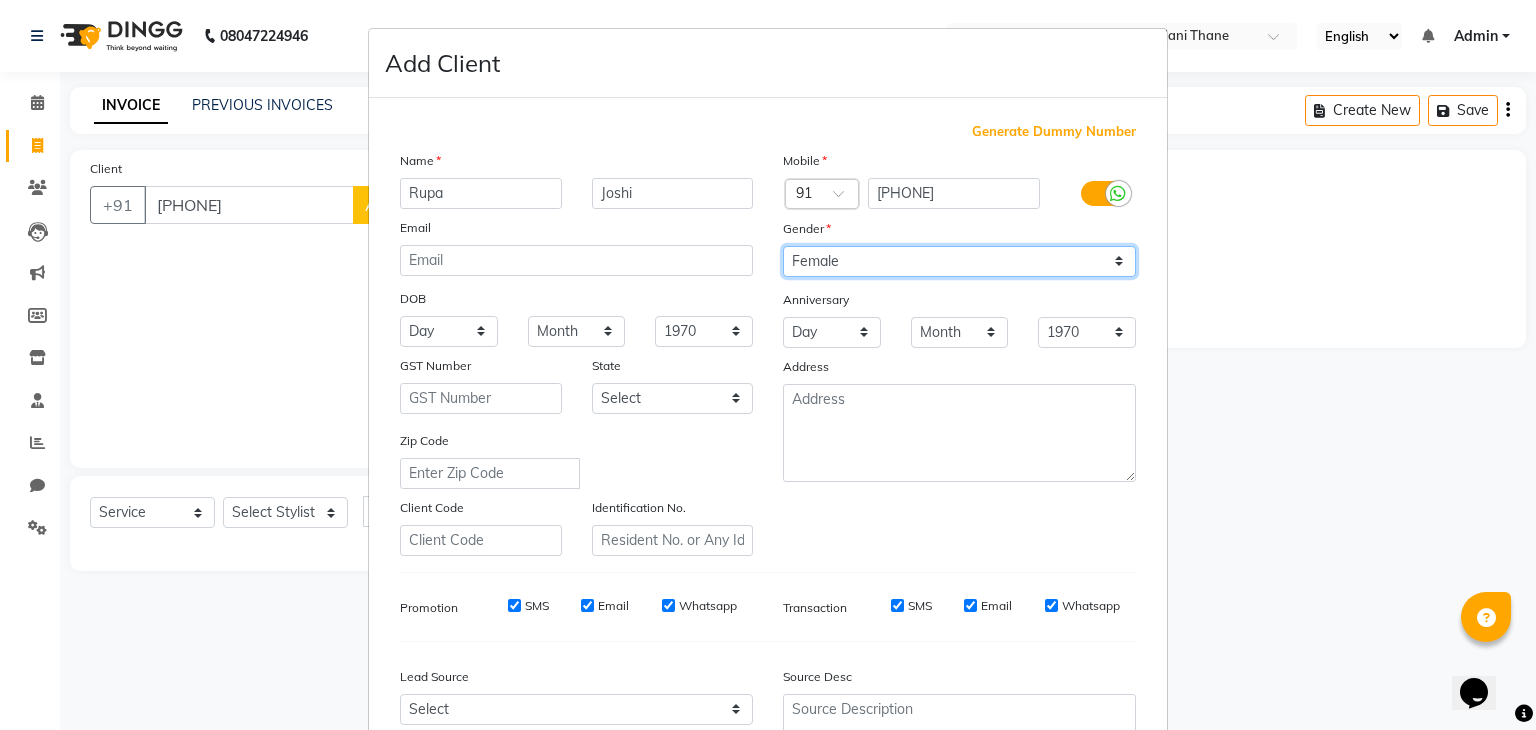 click on "Select Male Female Other Prefer Not To Say" at bounding box center [959, 261] 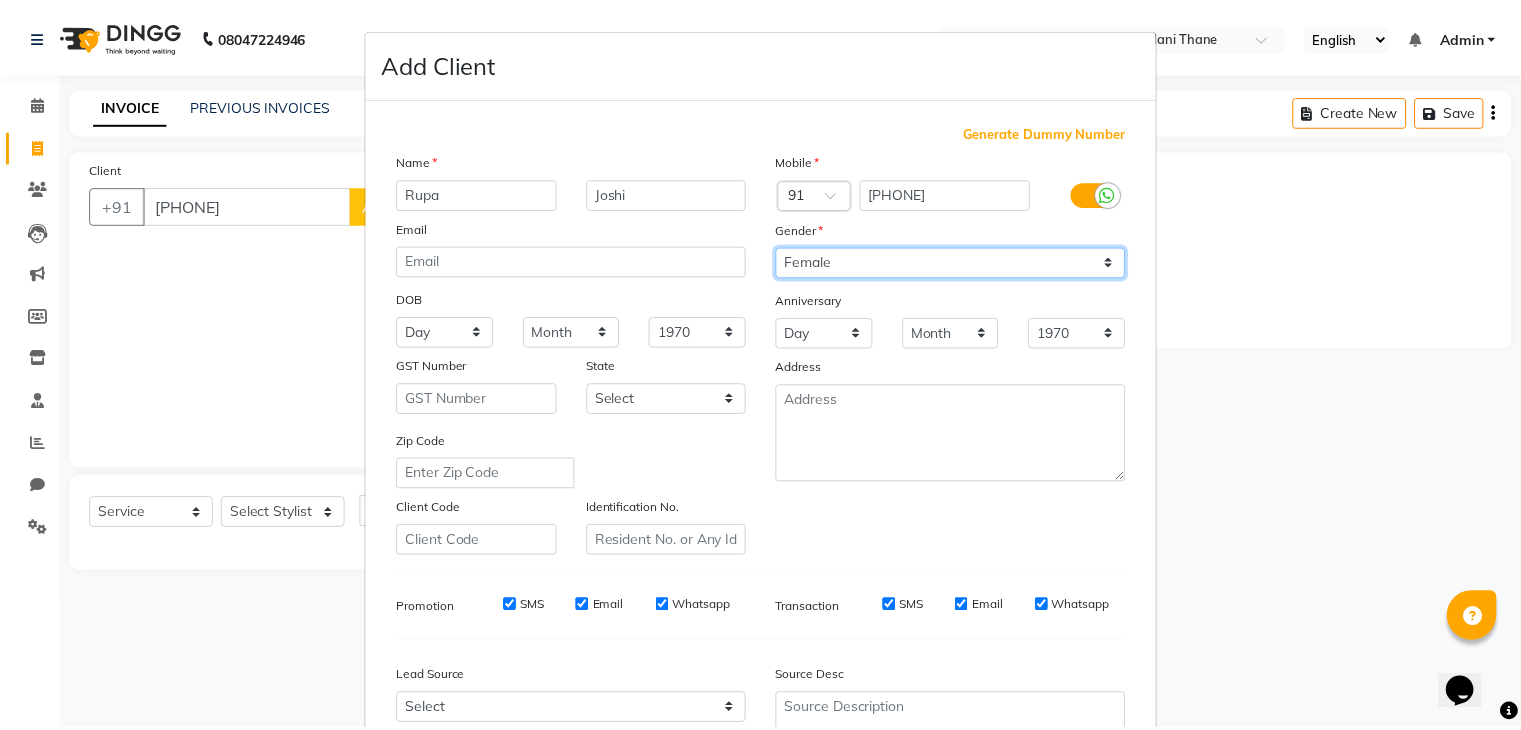 scroll, scrollTop: 203, scrollLeft: 0, axis: vertical 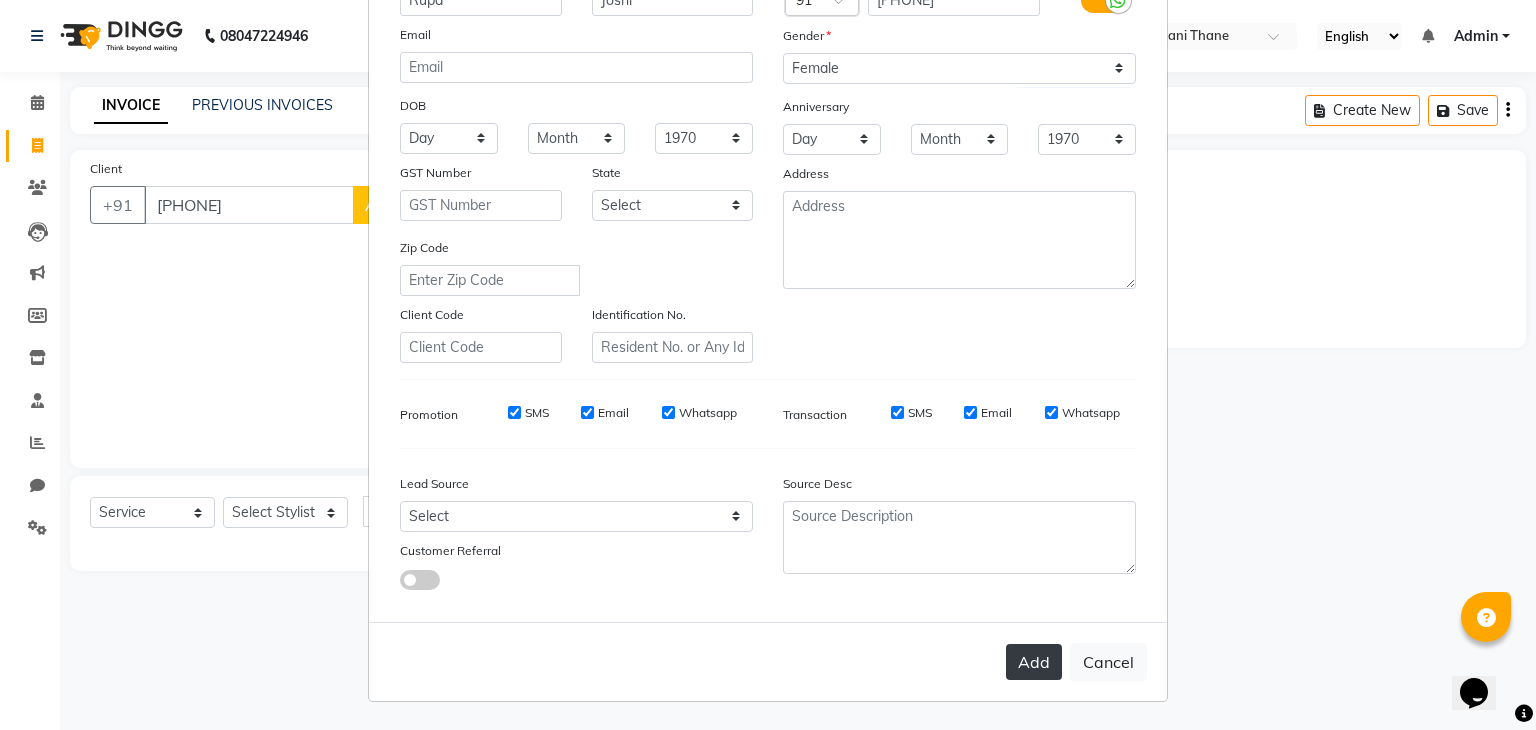 click on "Add" at bounding box center (1034, 662) 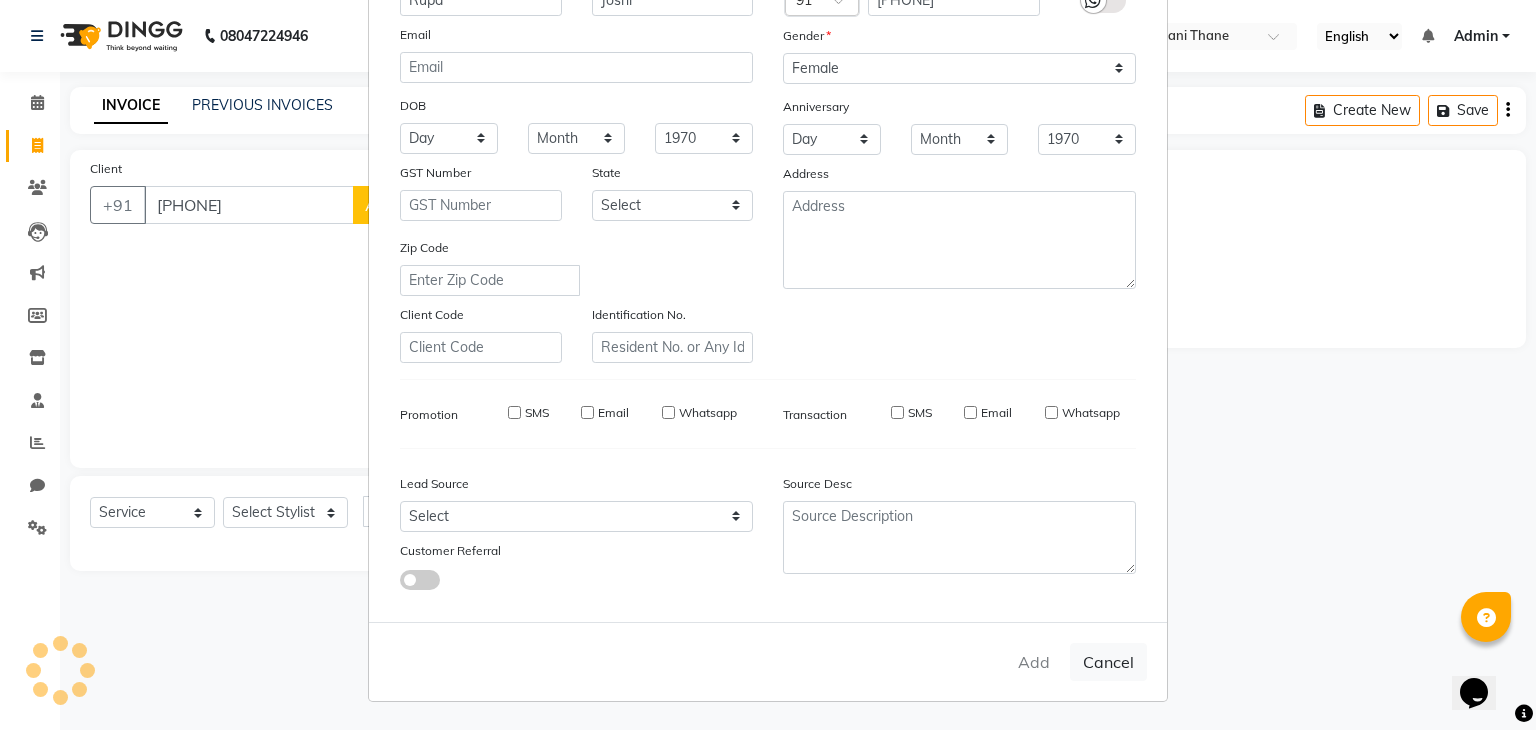 type 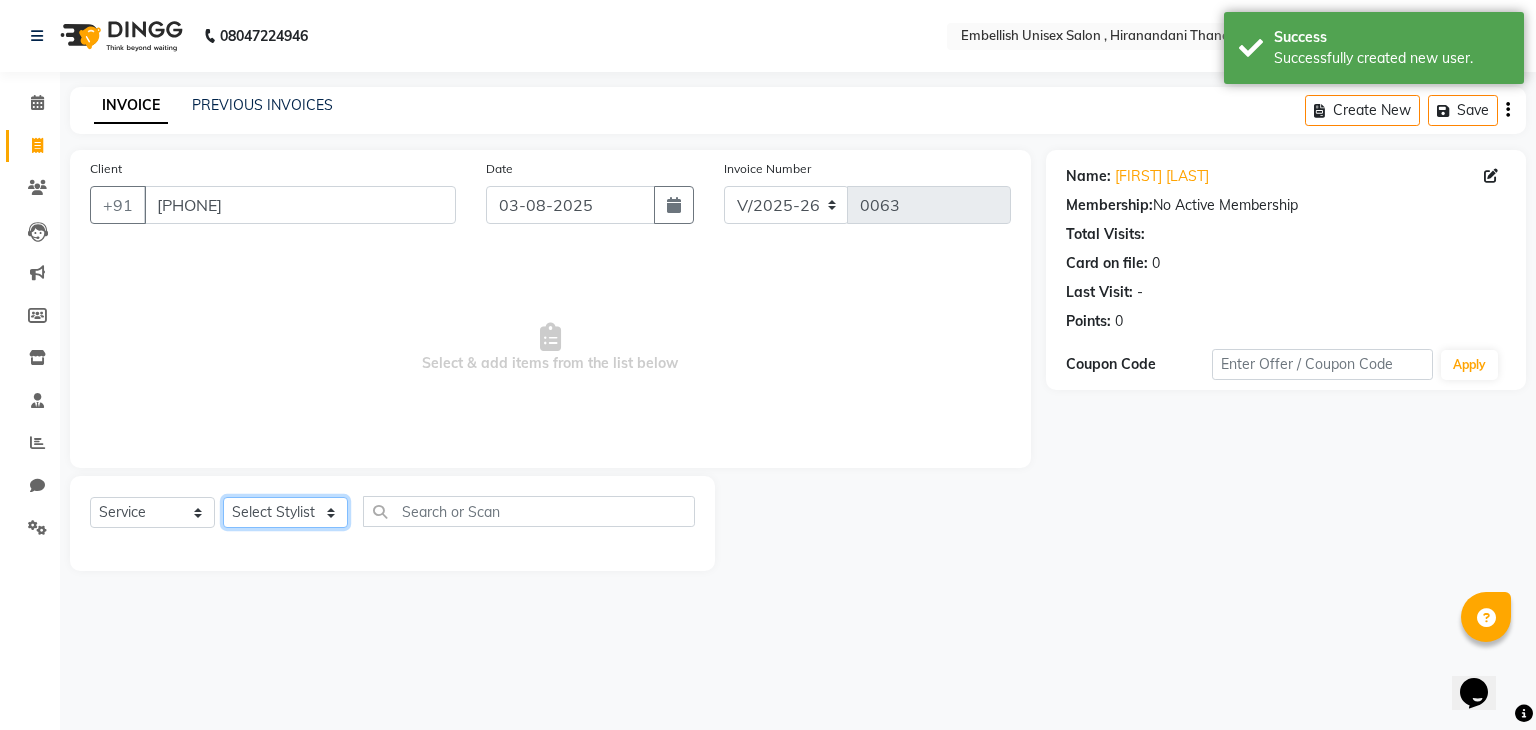 click on "Select Stylist Ayan Poonam Samir Tappu Vaishnavi" 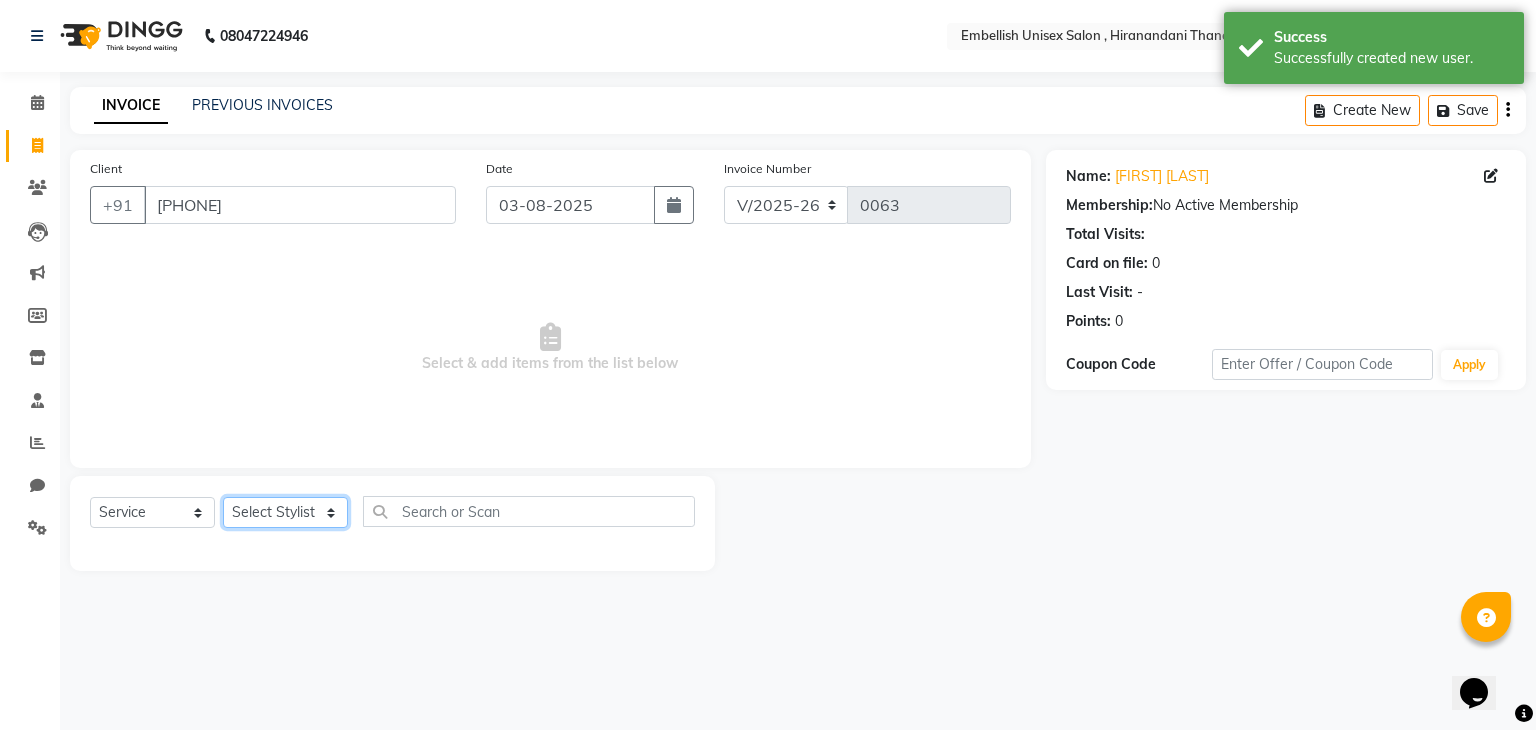 select on "[POSTAL_CODE]" 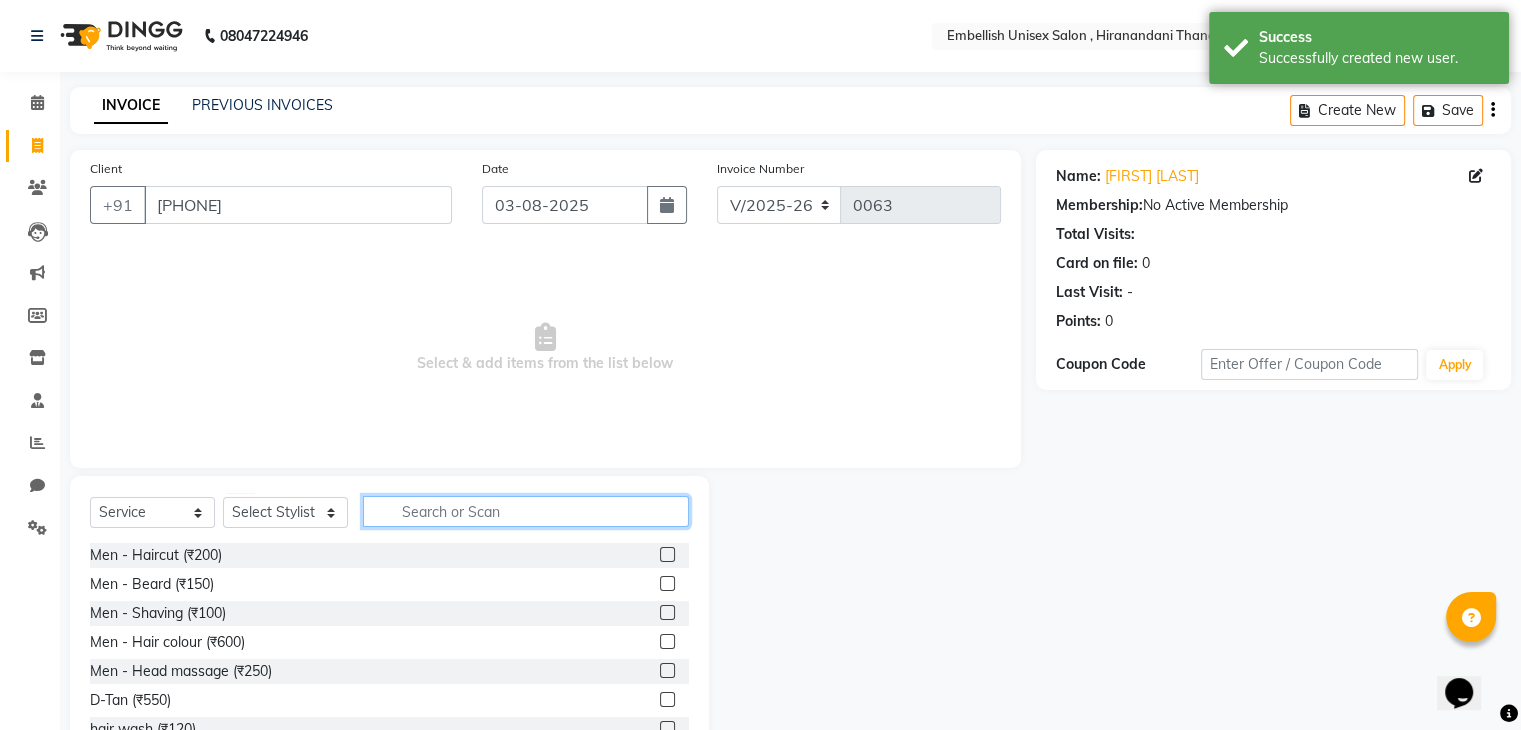 click 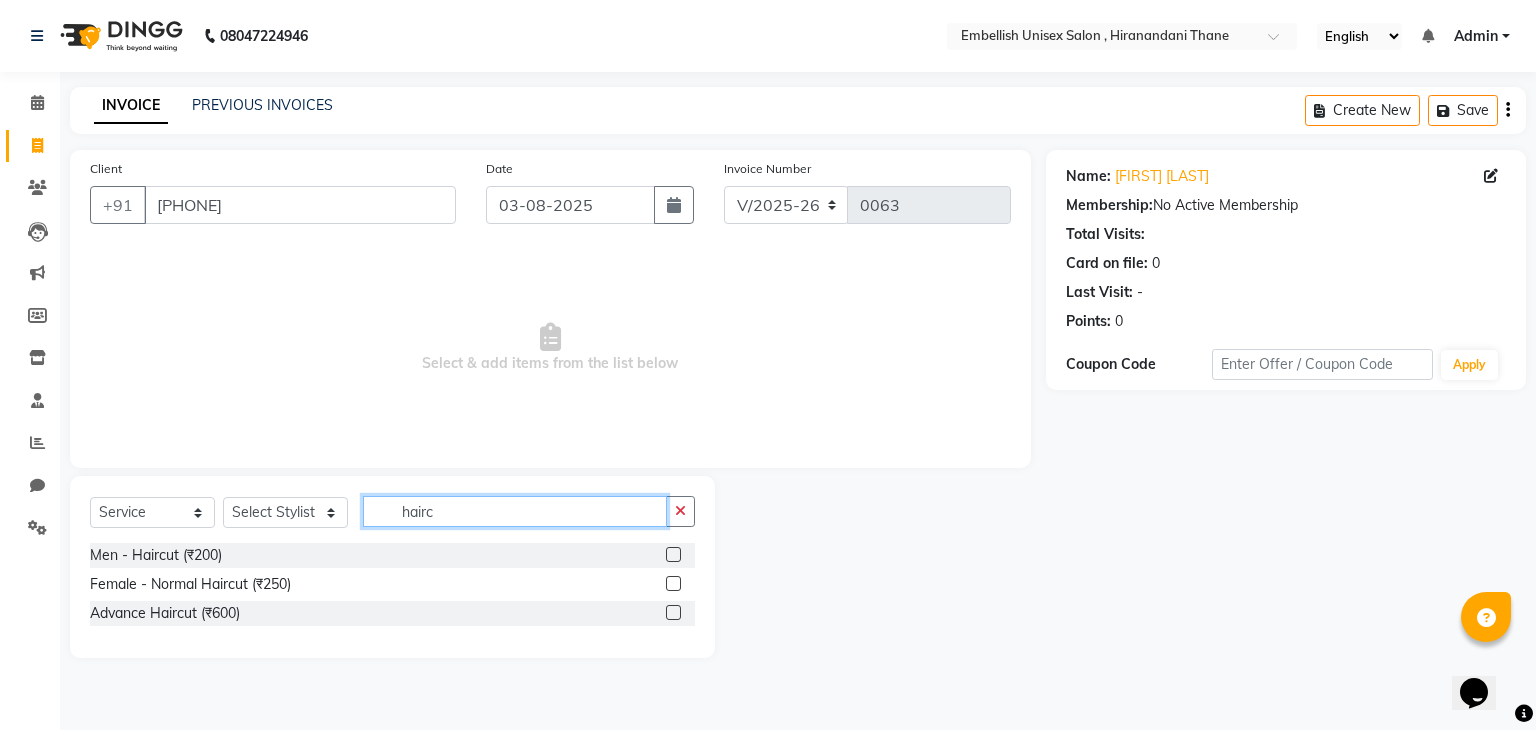 type on "hairc" 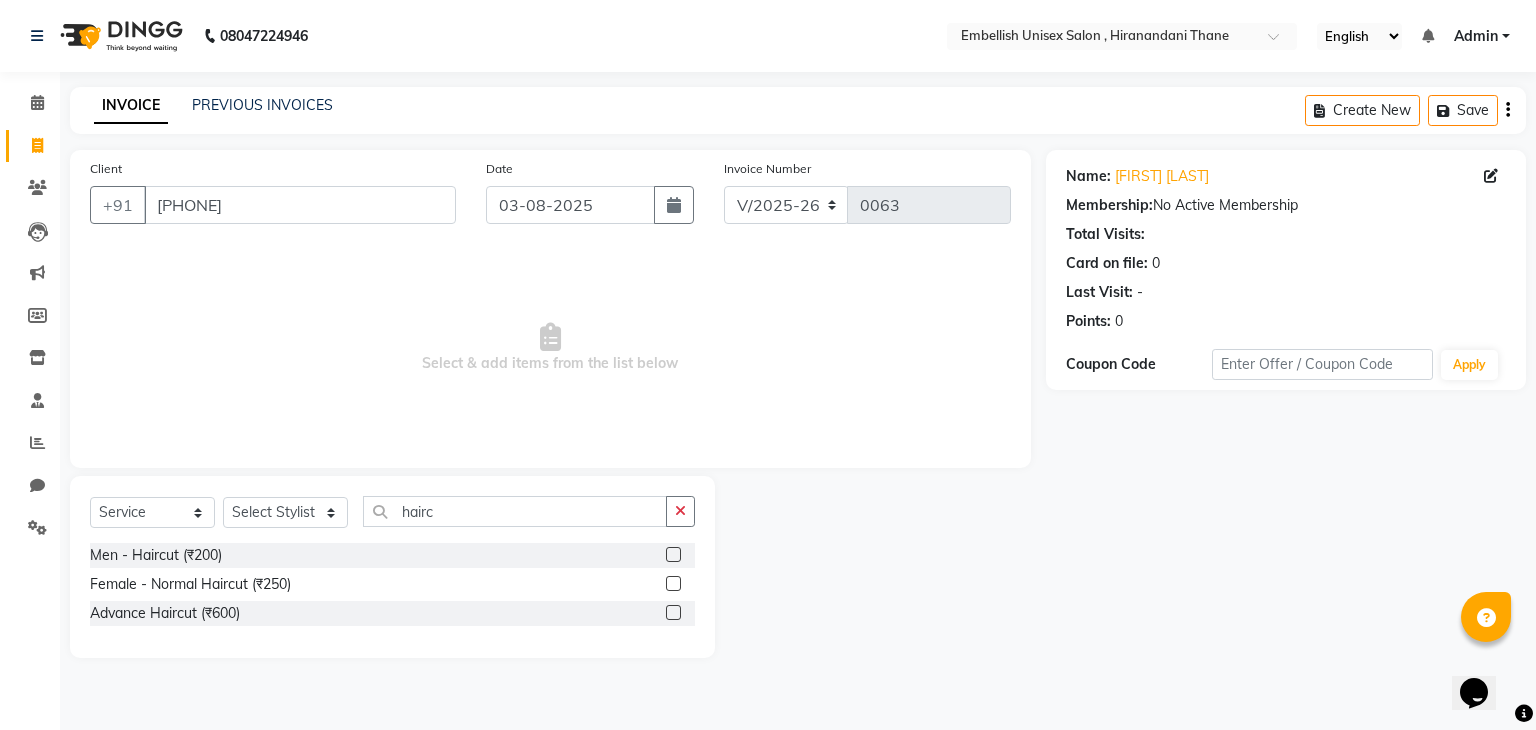 click 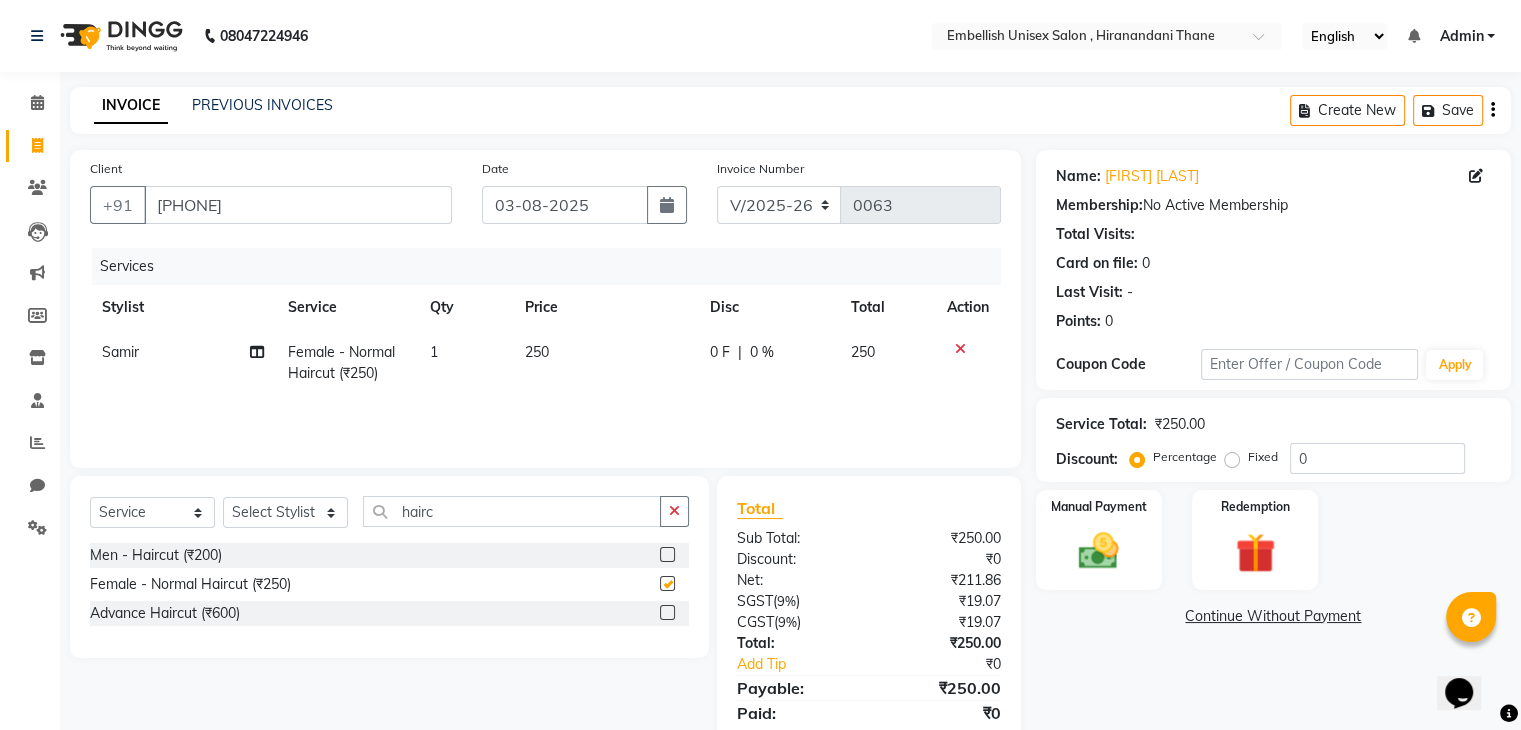 checkbox on "false" 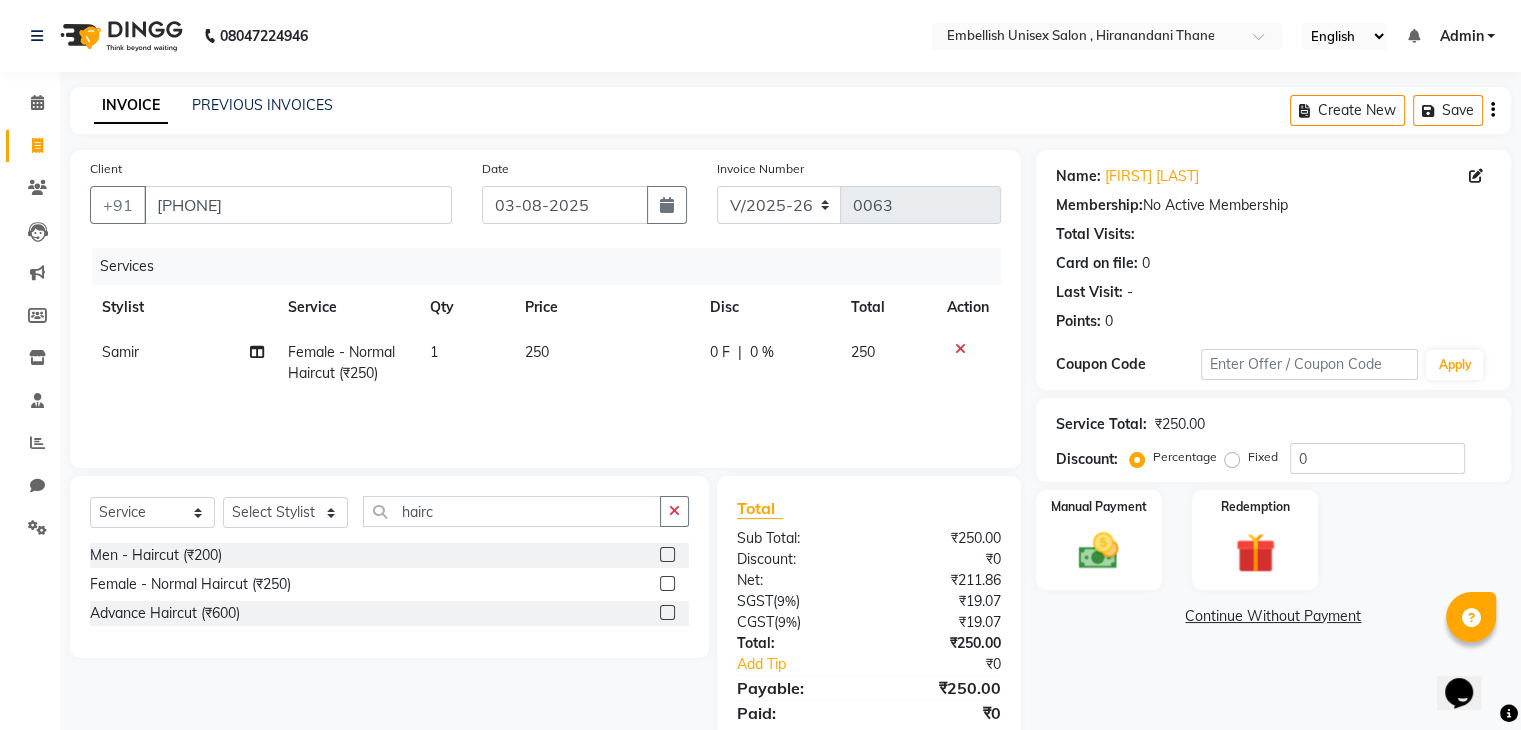 click 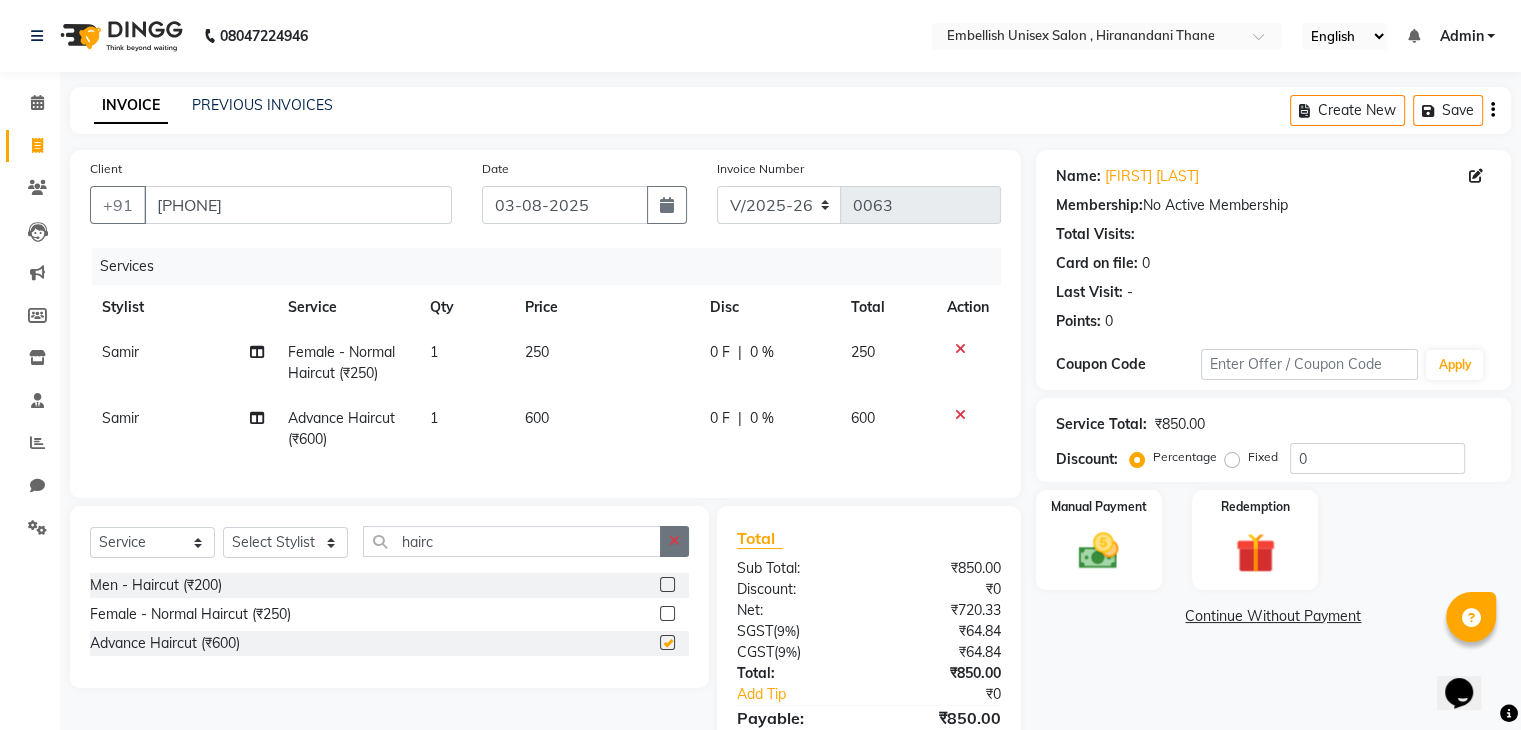 checkbox on "false" 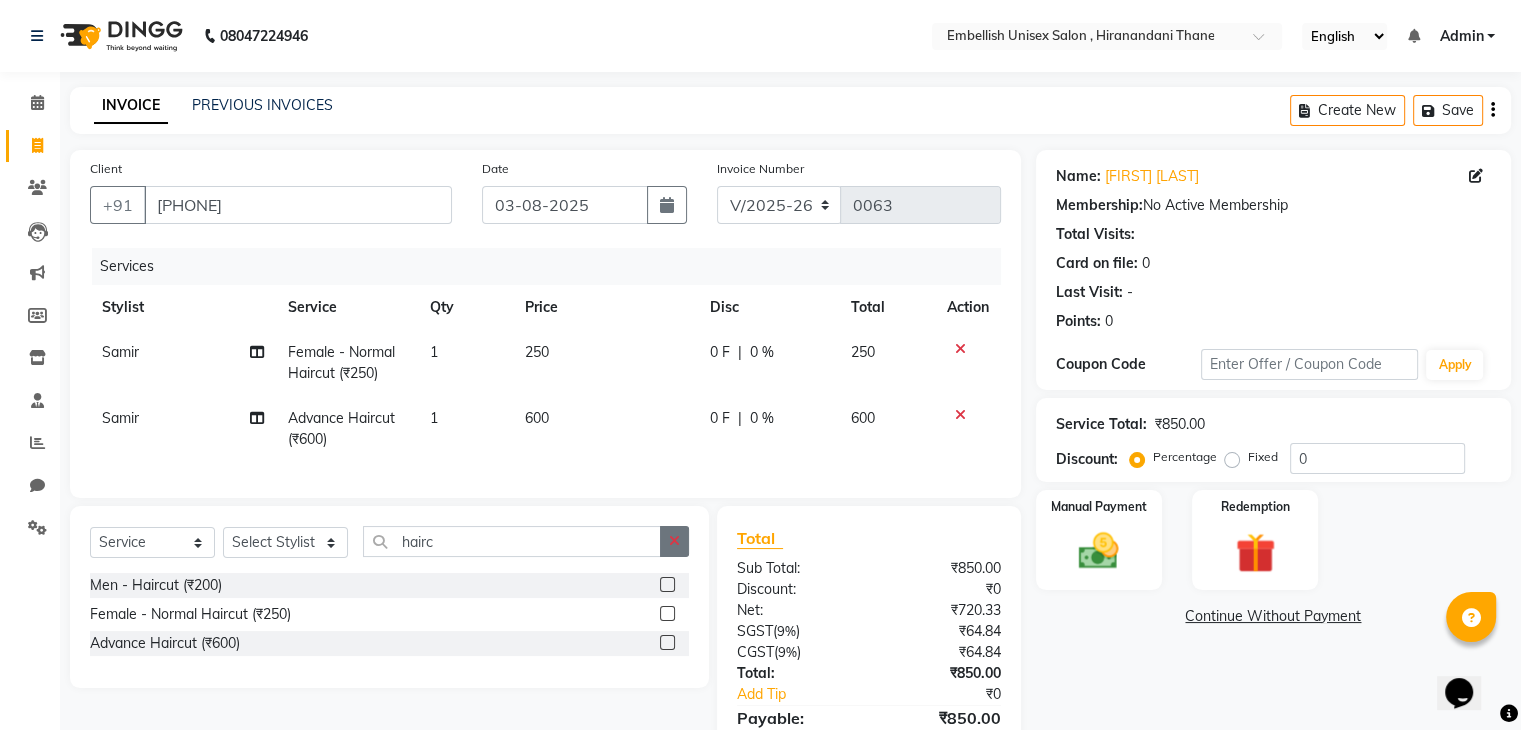 click 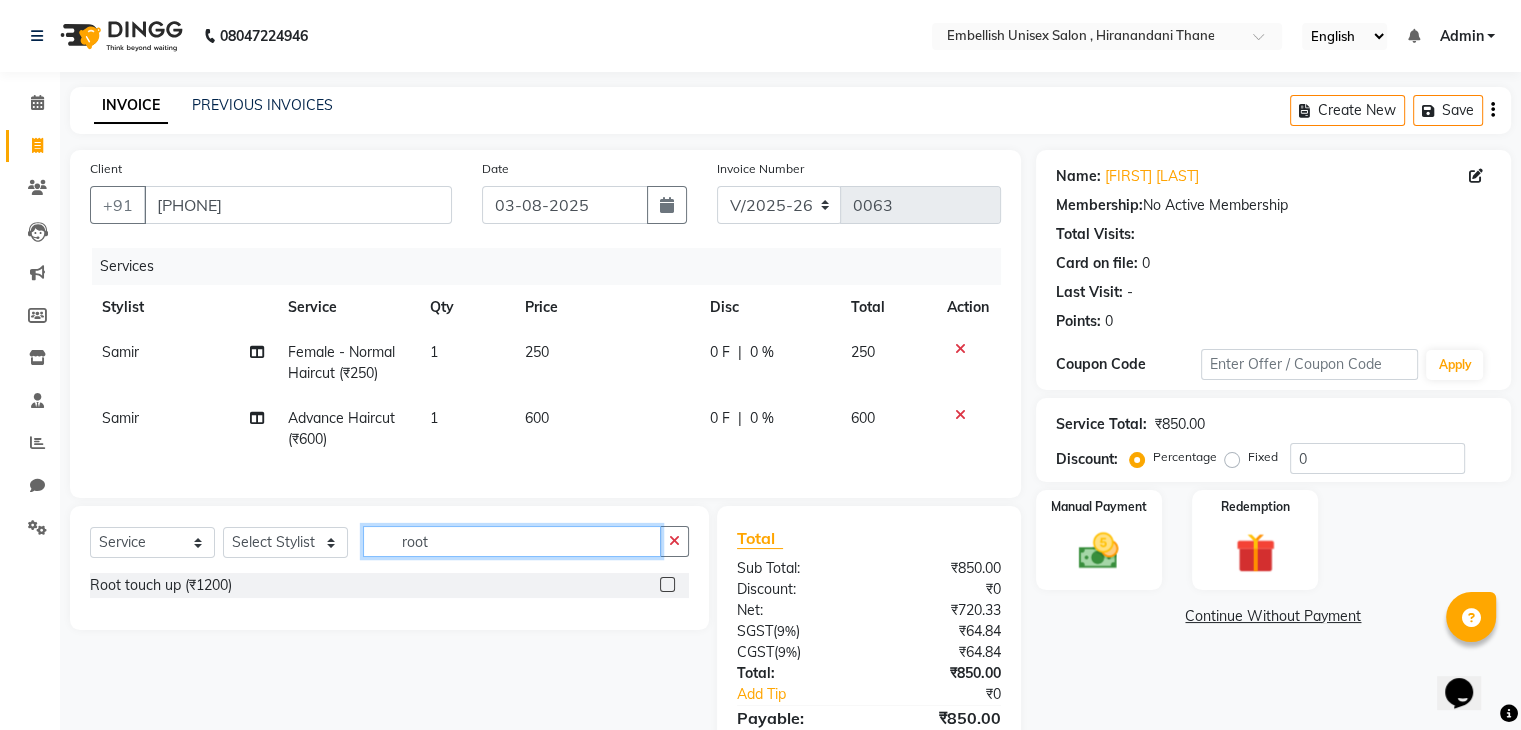 type on "root" 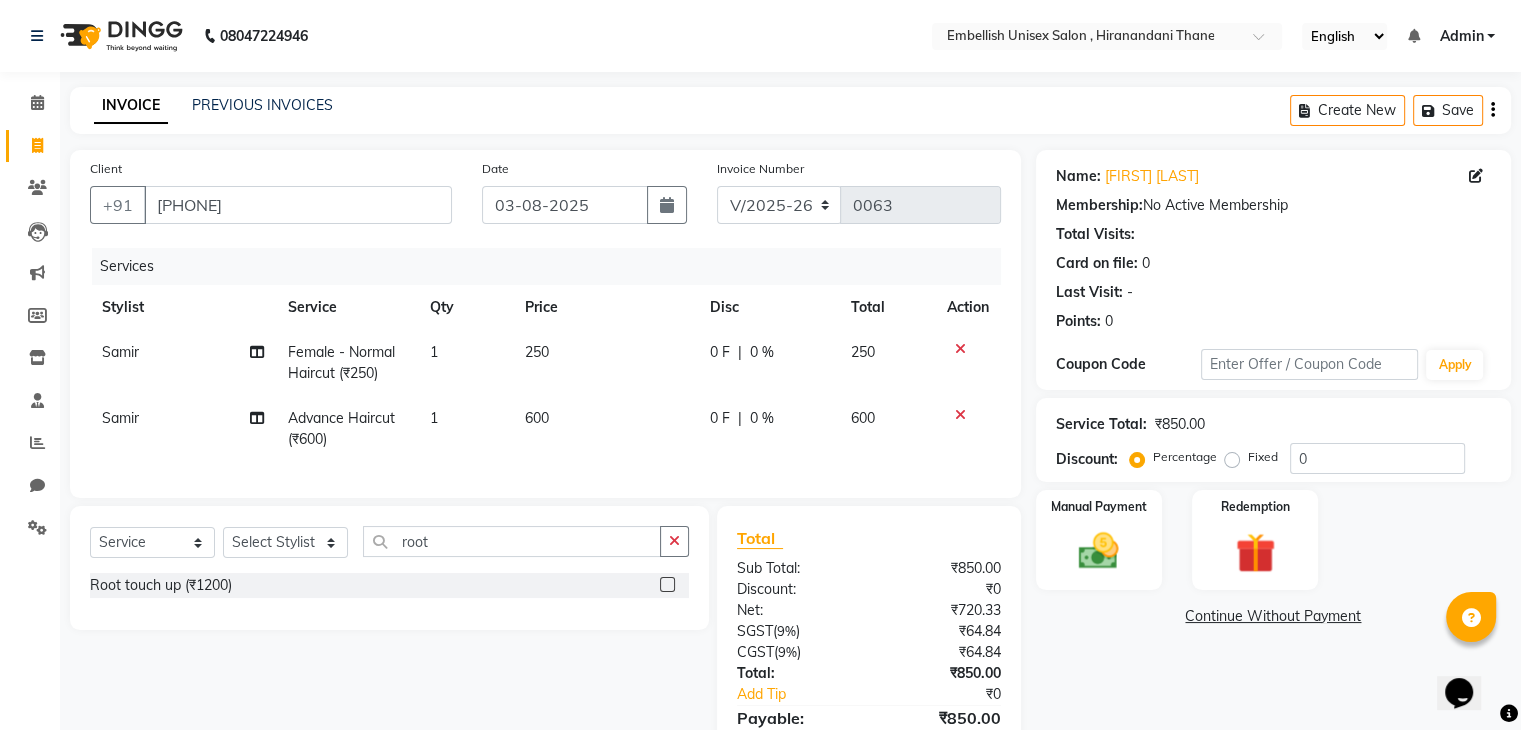 click 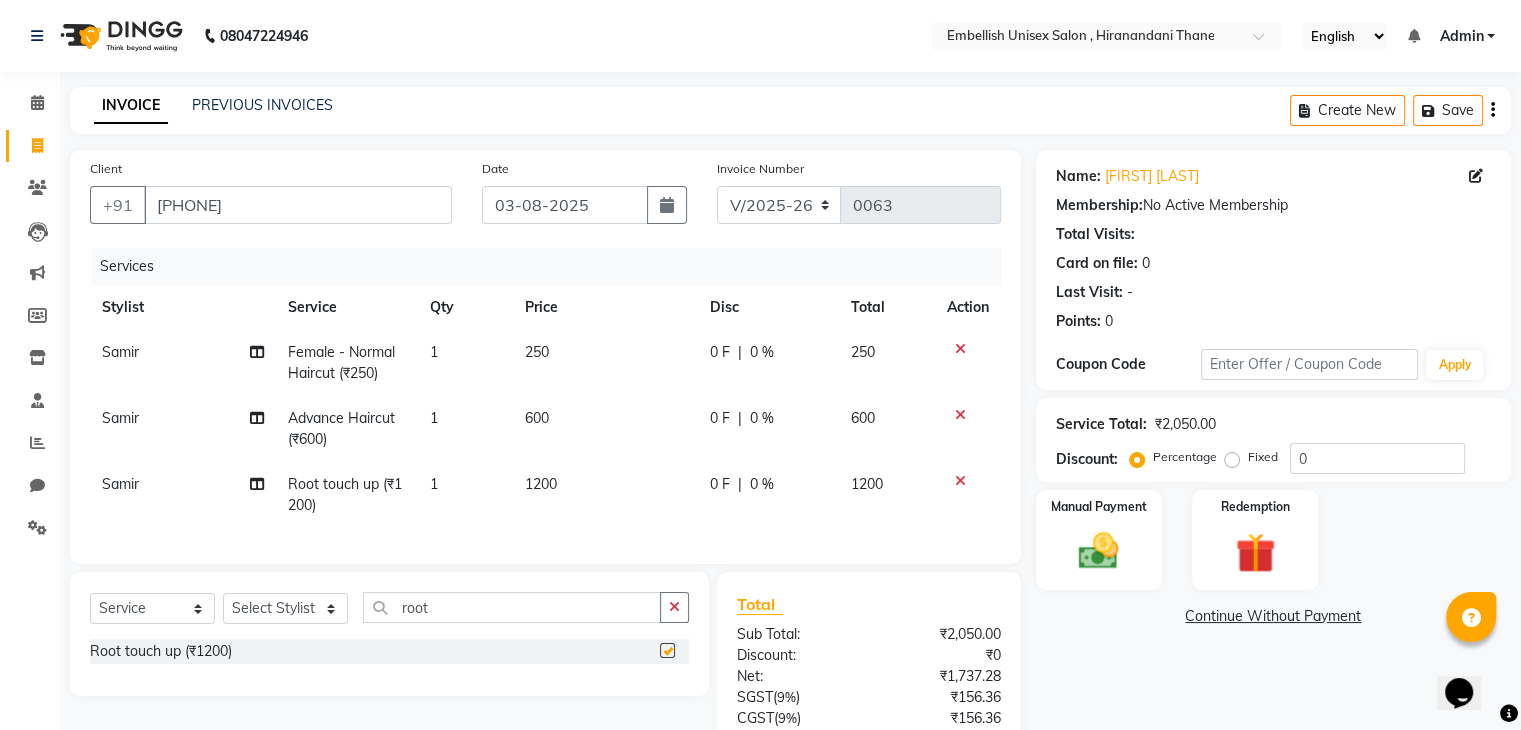 checkbox on "false" 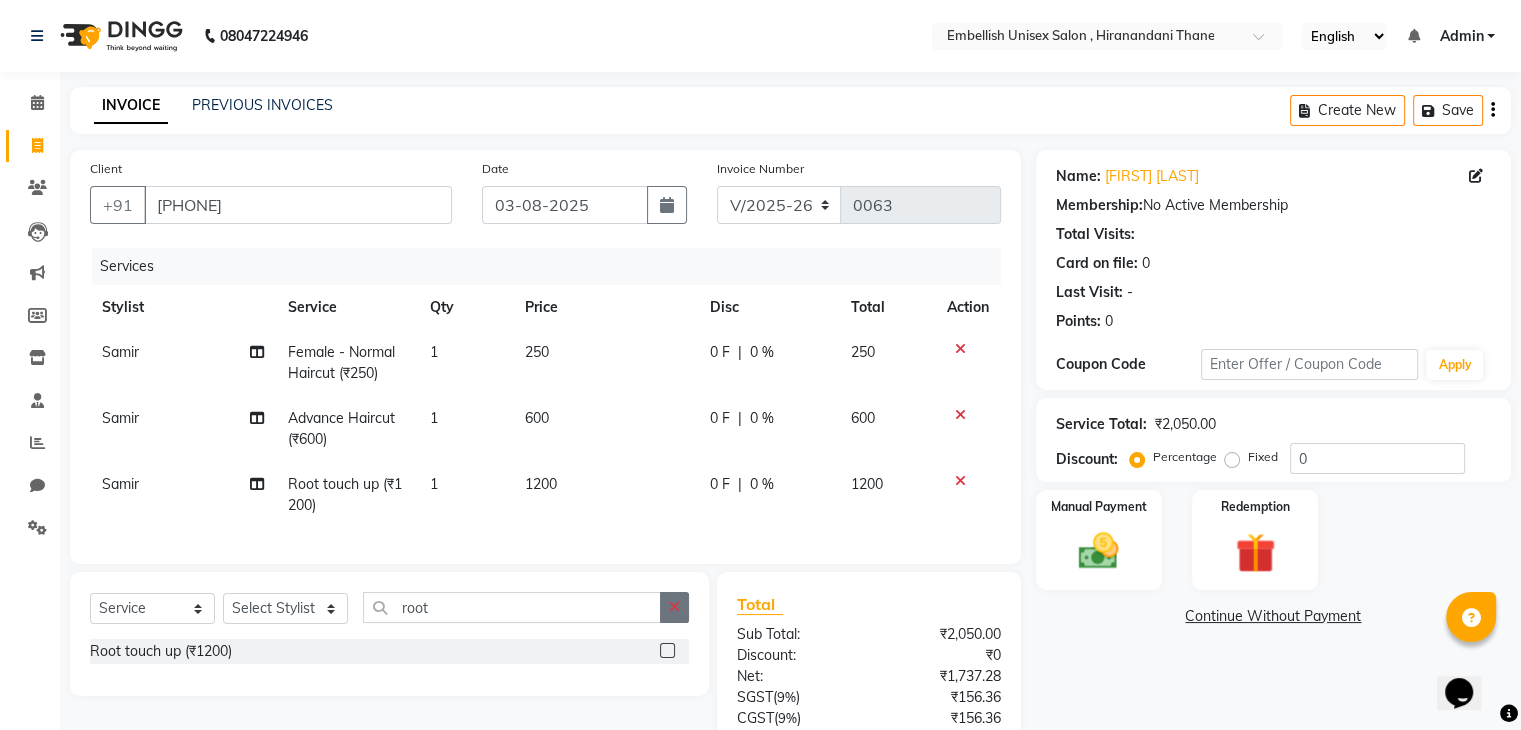 click 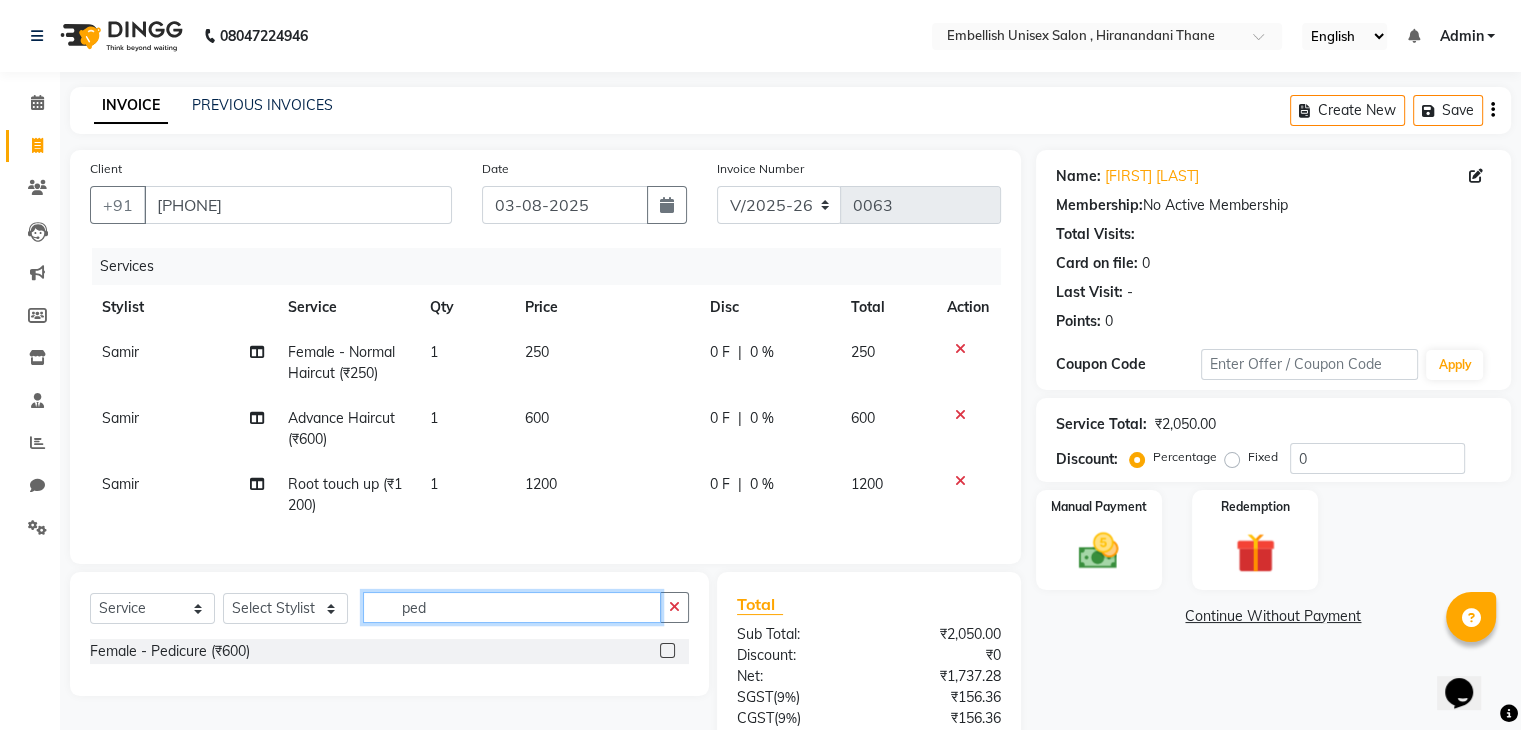 type on "ped" 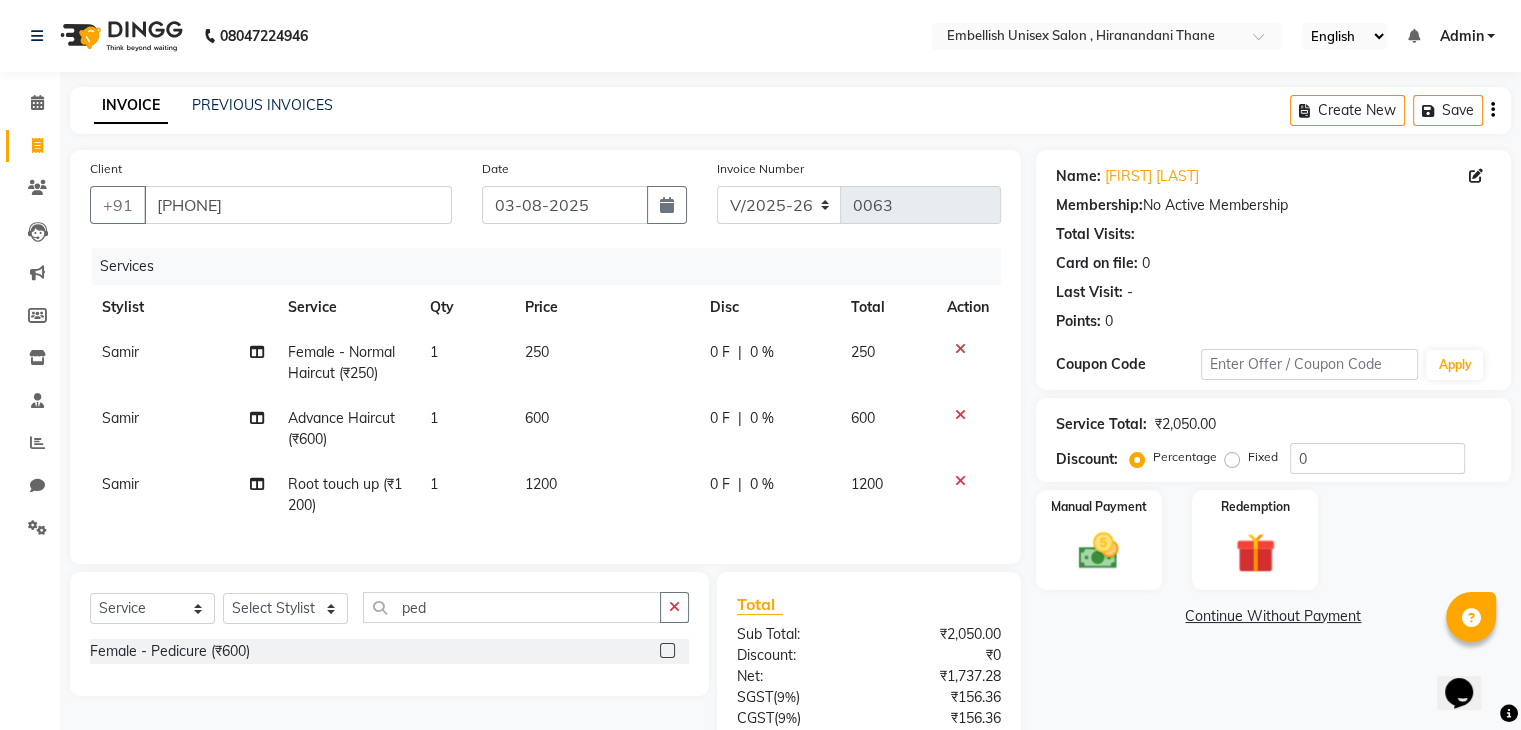 click 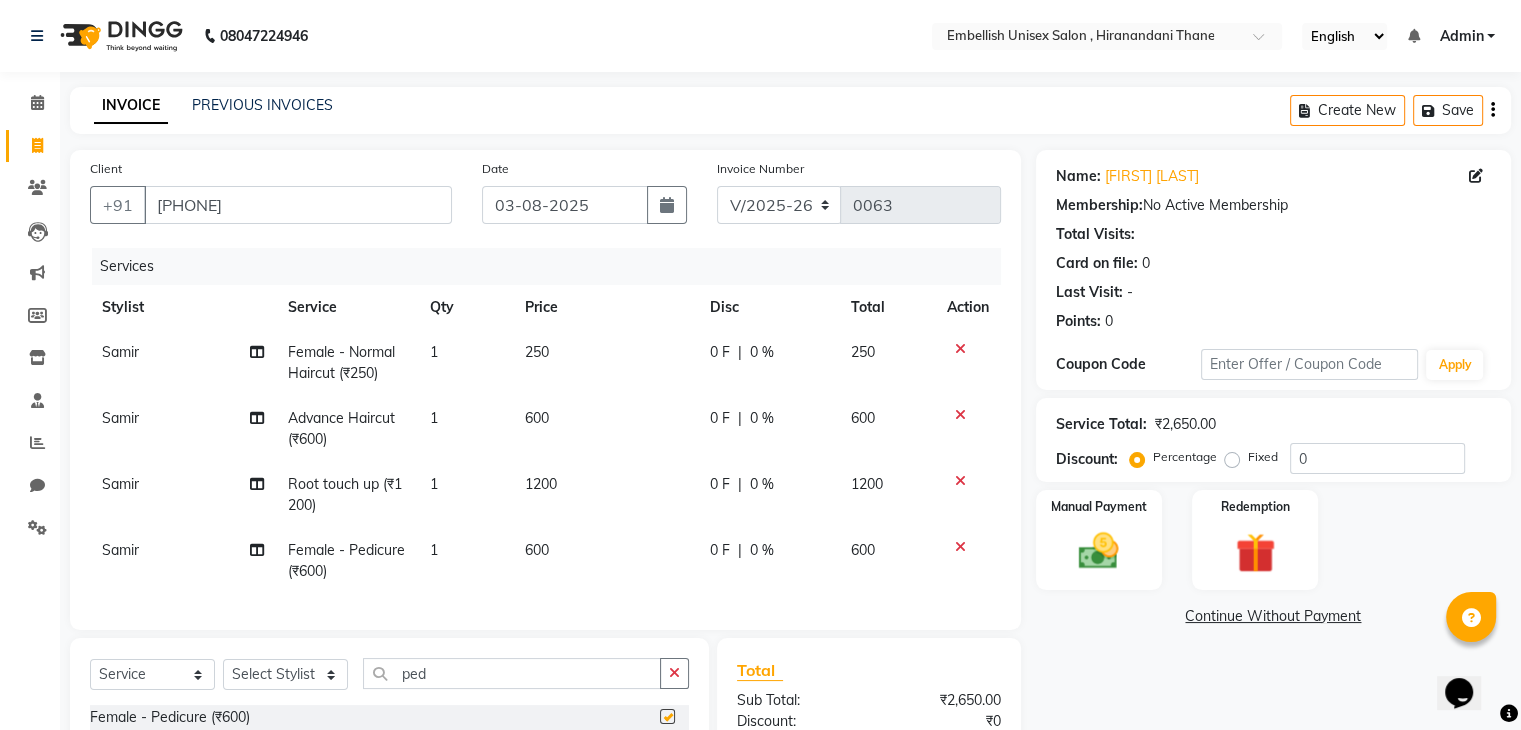 checkbox on "false" 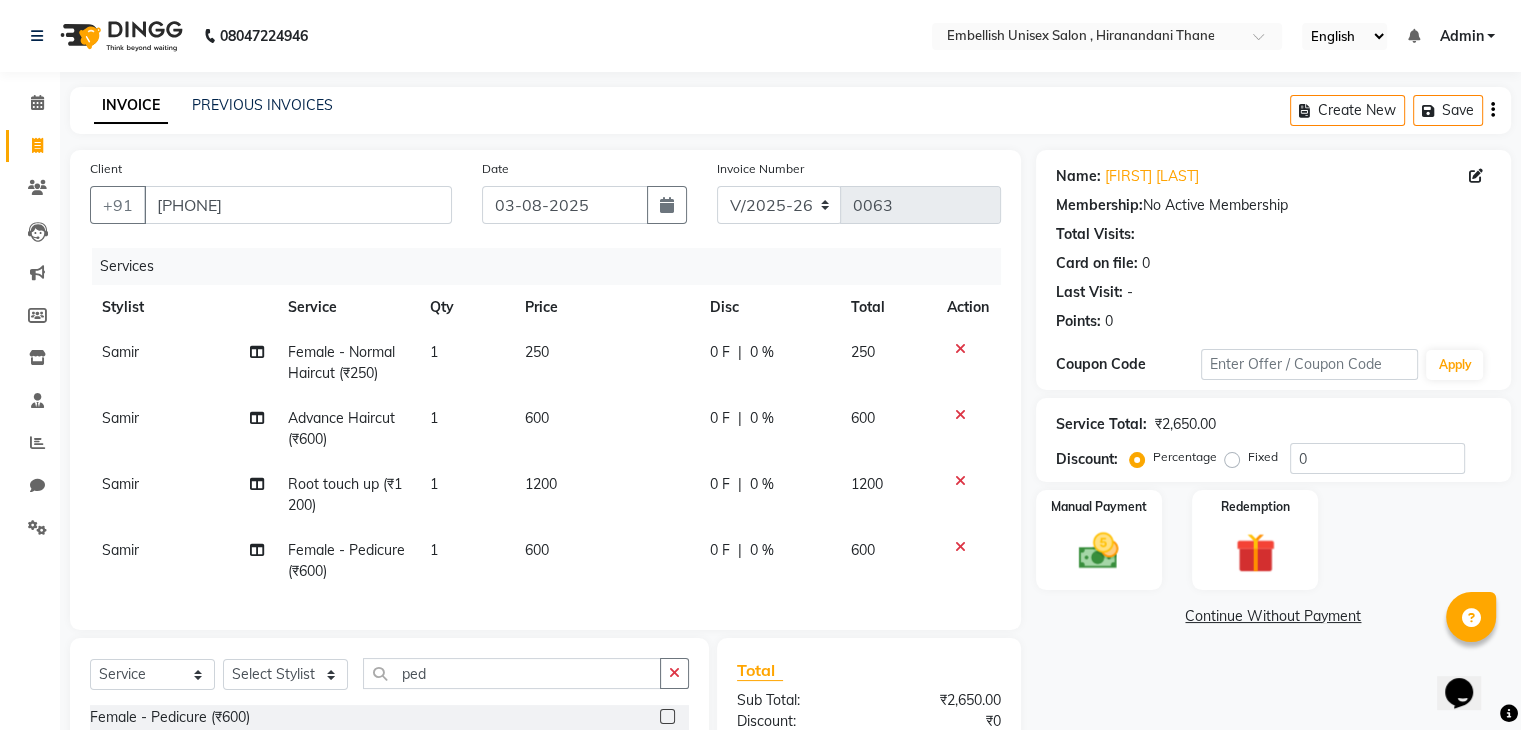 click 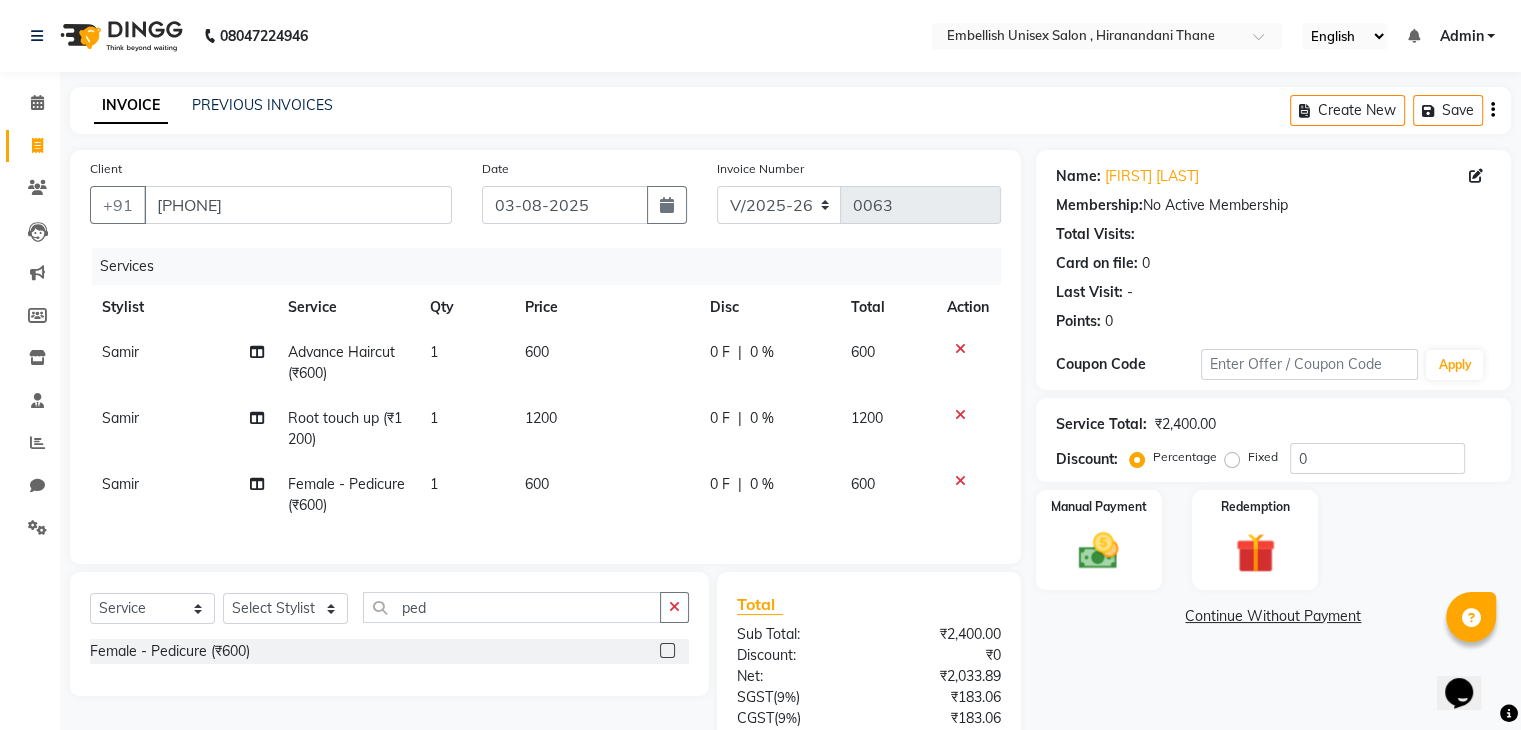 click on "600" 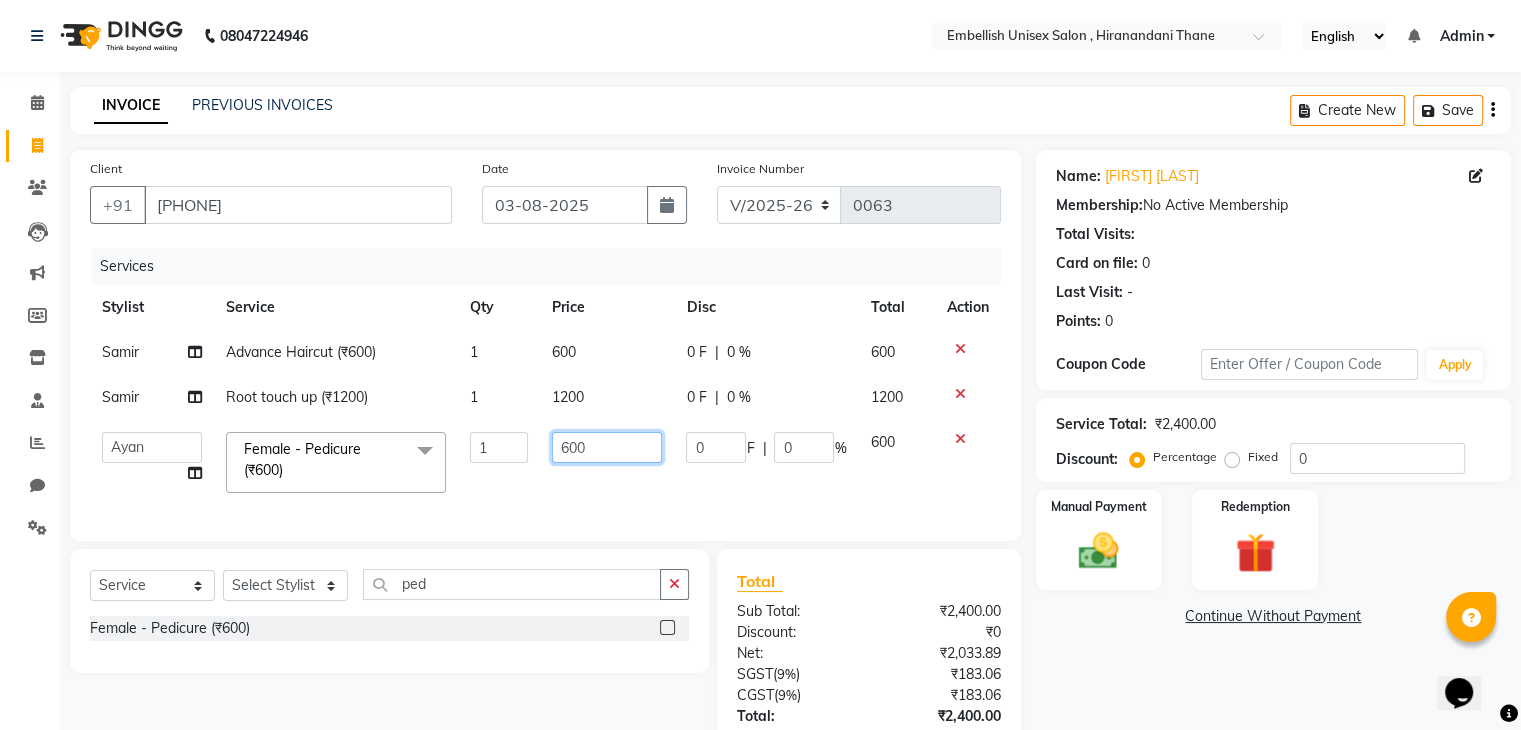 click on "600" 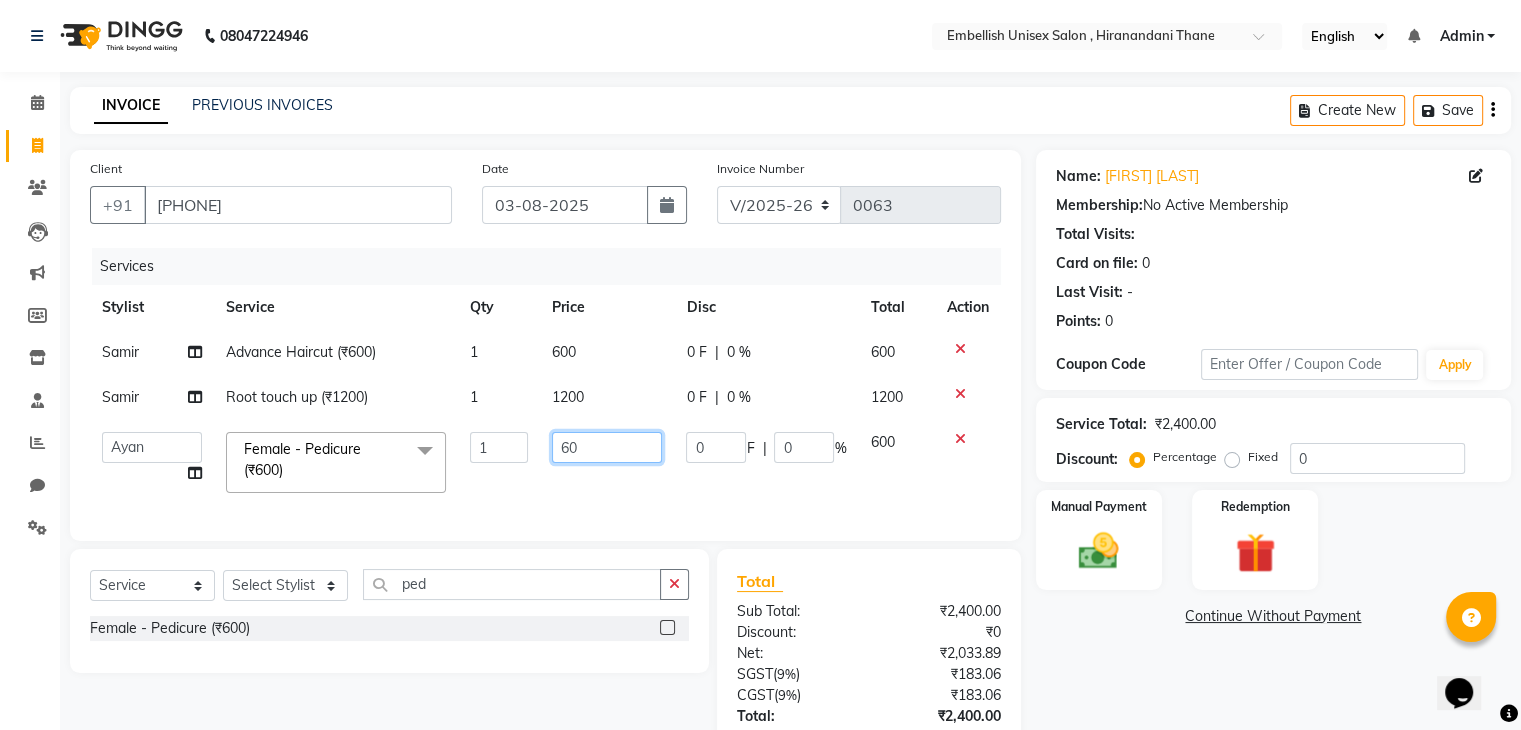 type on "6" 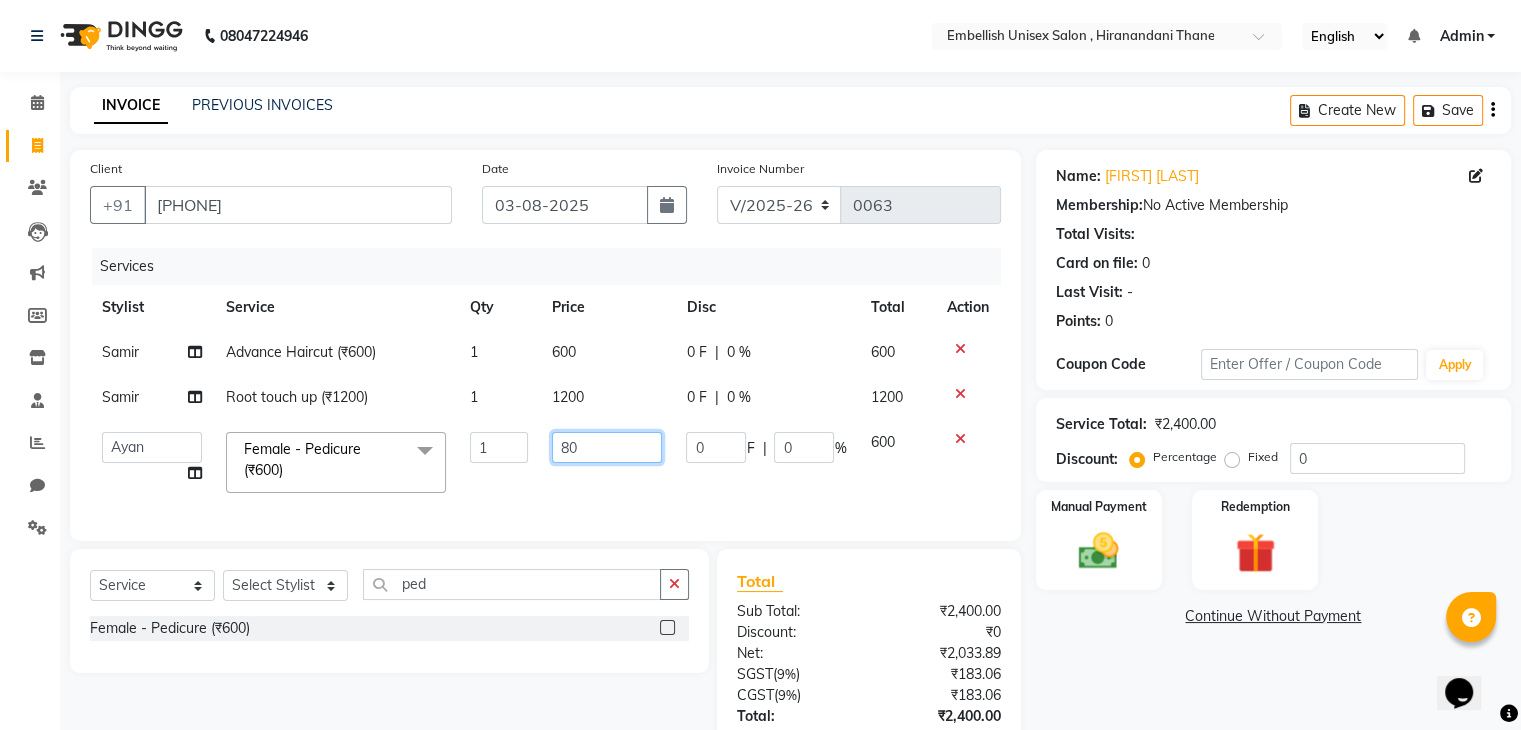 type on "800" 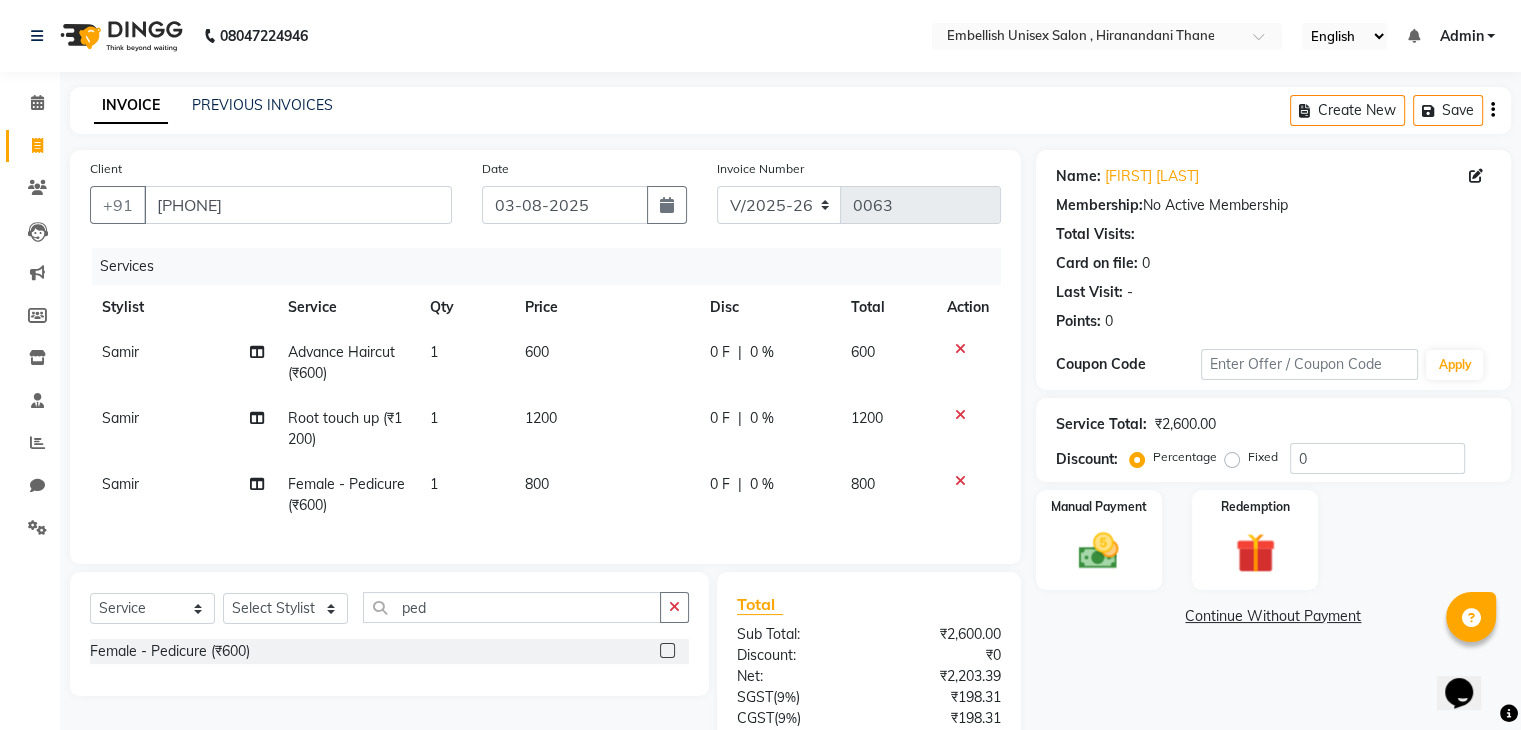 click on "Name: [FIRST] [LAST] Membership:  No Active Membership  Total Visits:   Card on file:  0 Last Visit:   - Points:   0  Coupon Code Apply Service Total:  ₹2,600.00  Discount:  Percentage   Fixed  0 Manual Payment Redemption  Continue Without Payment" 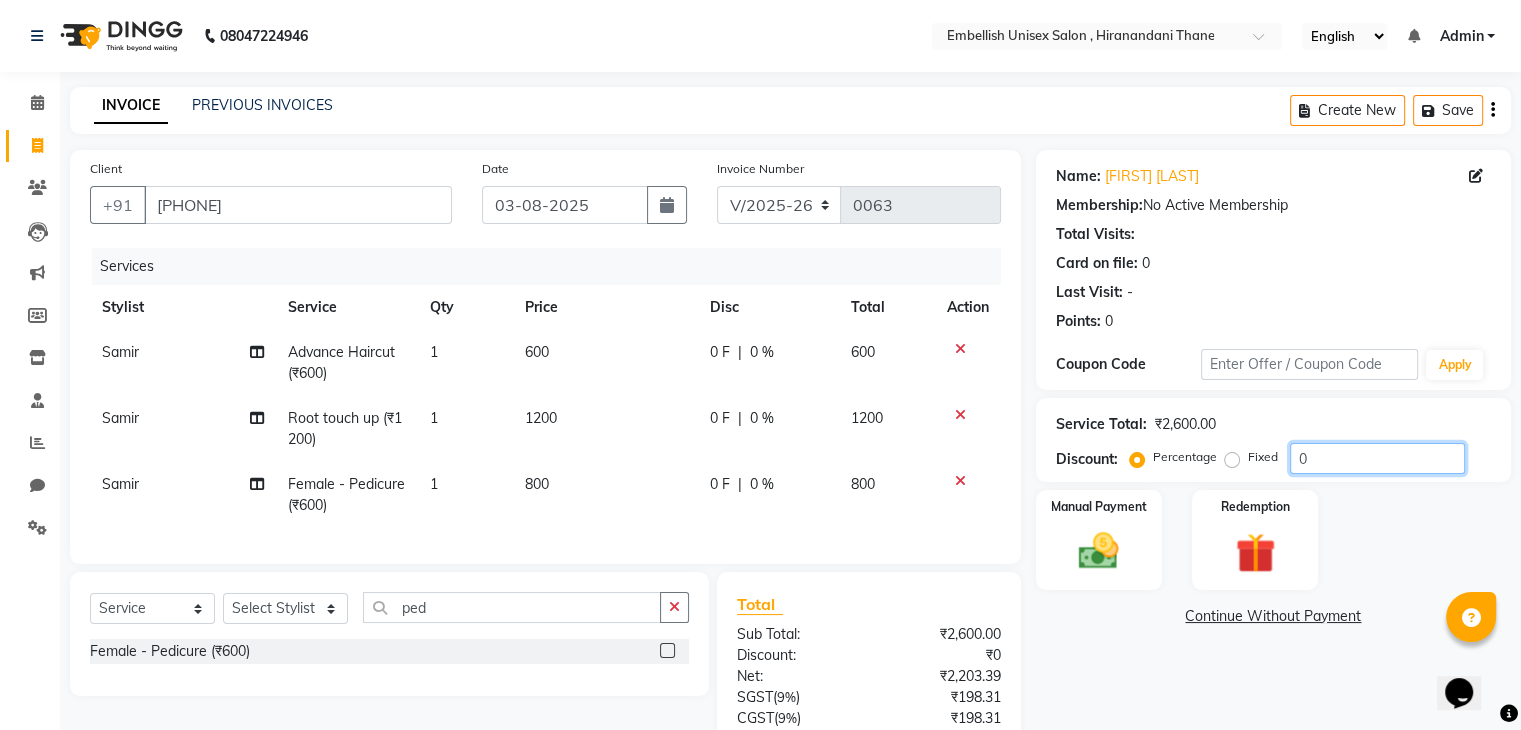 click on "0" 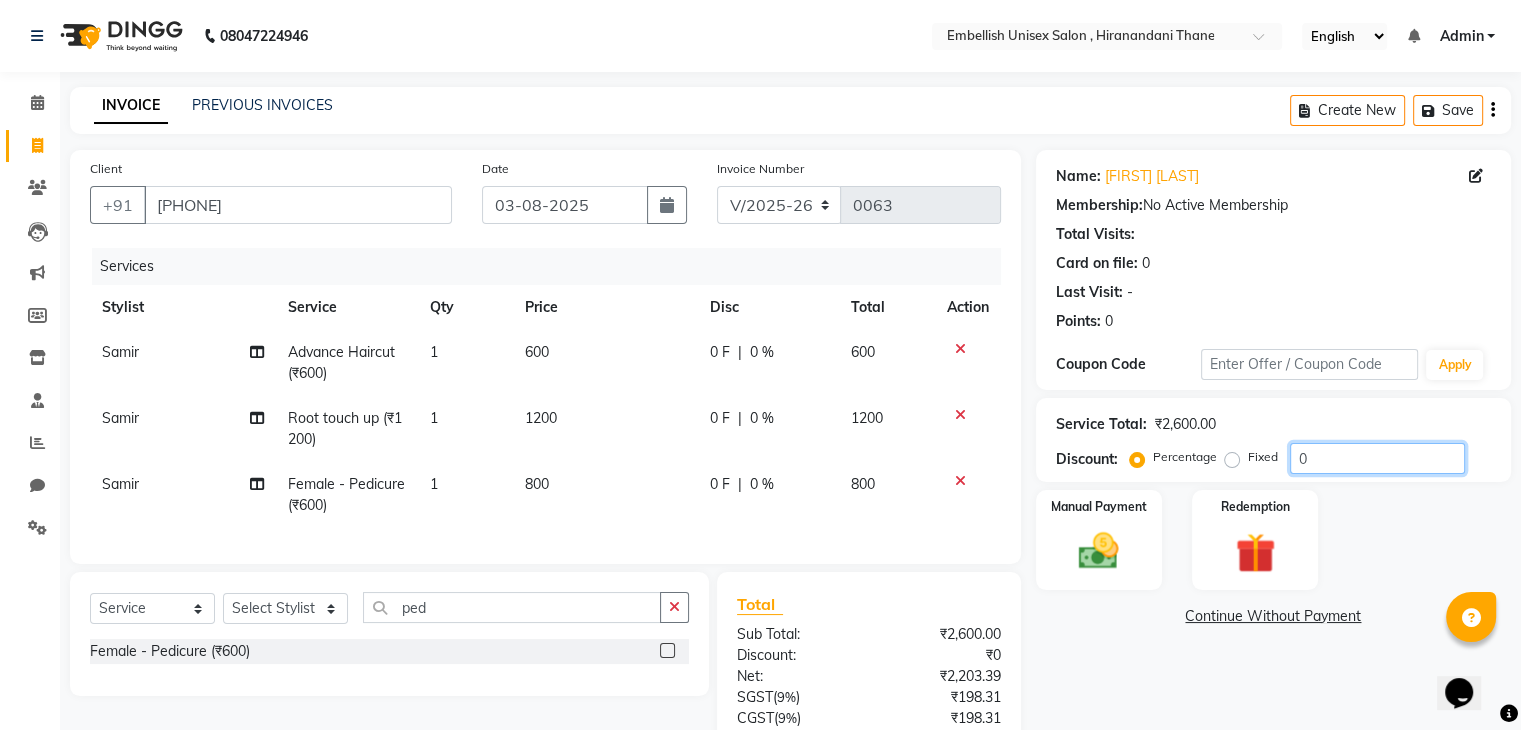 click on "0" 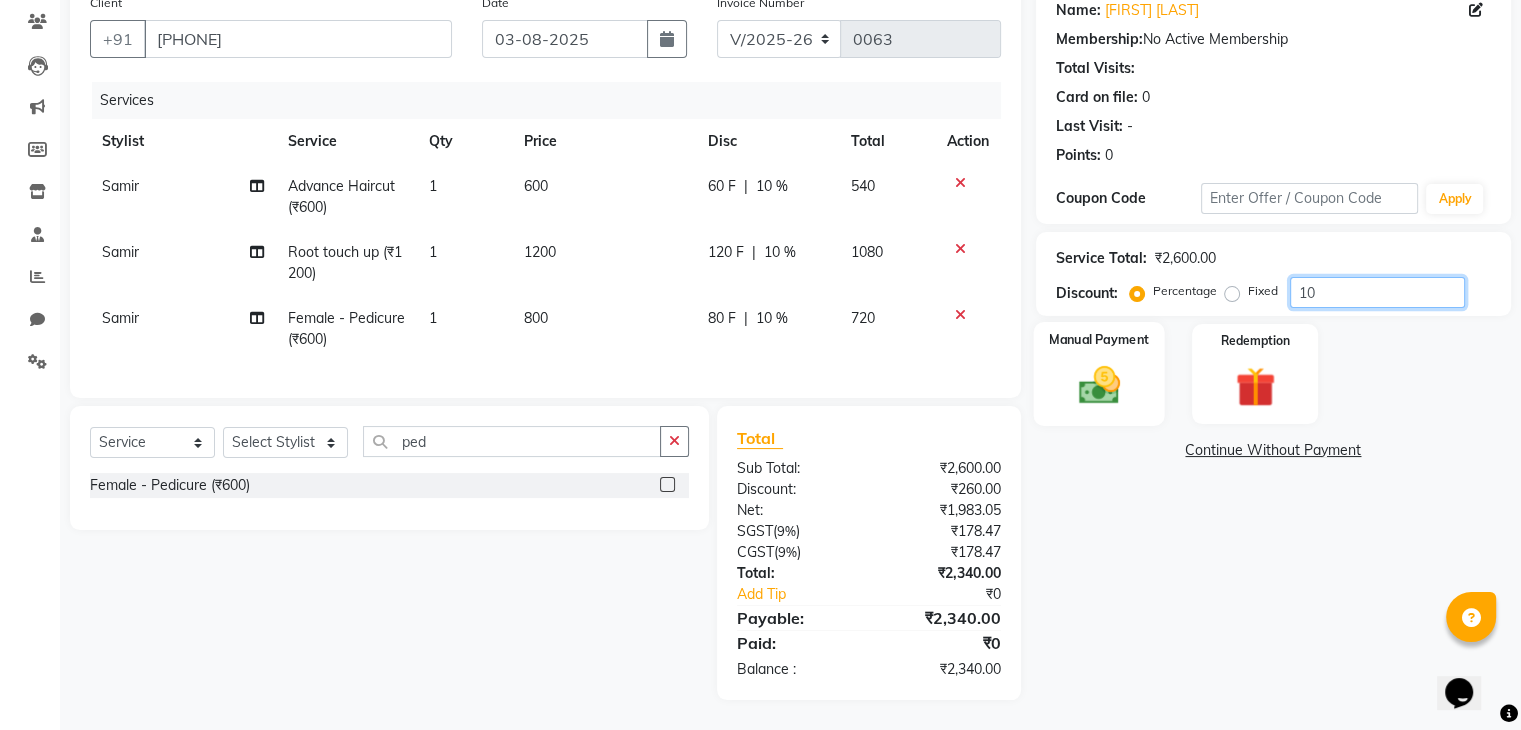 scroll, scrollTop: 182, scrollLeft: 0, axis: vertical 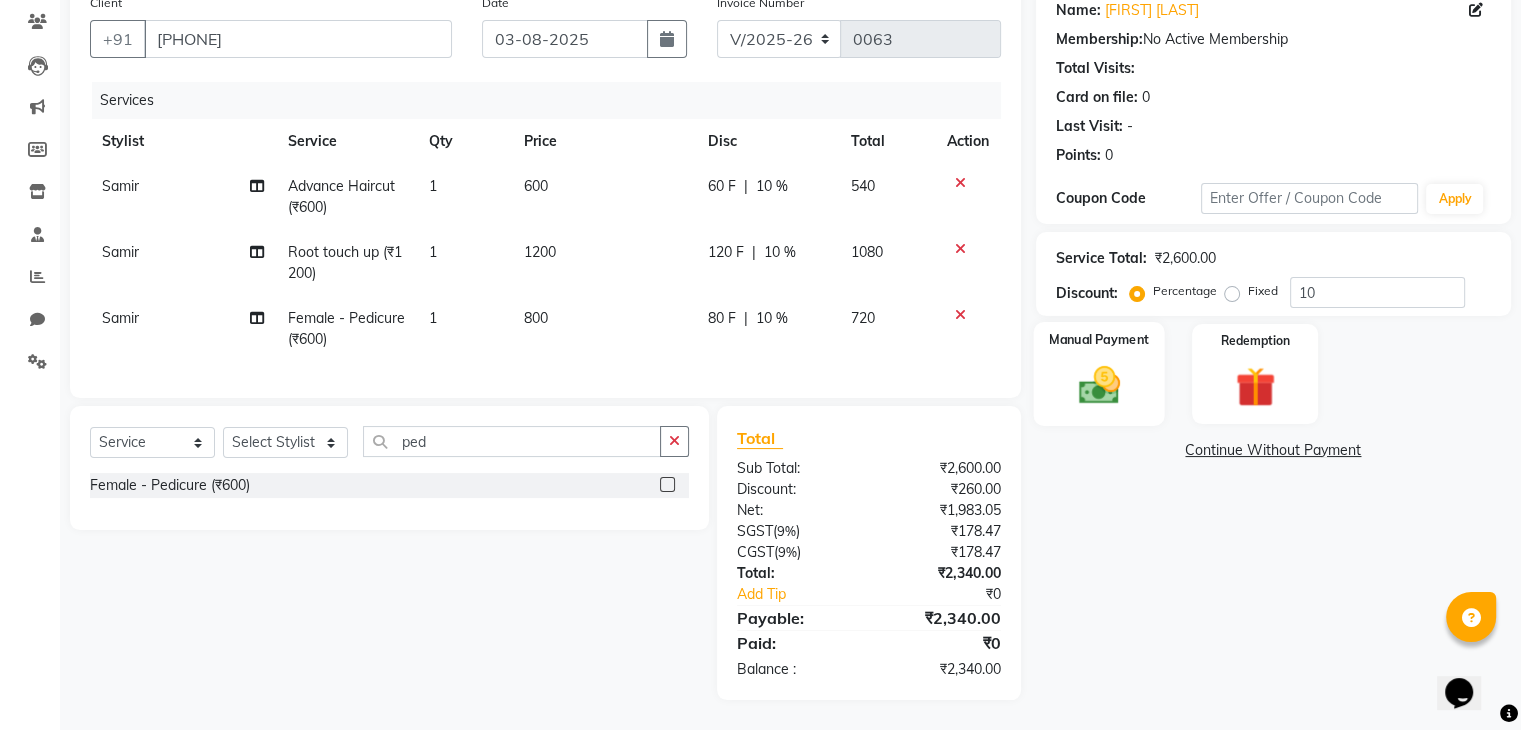 click 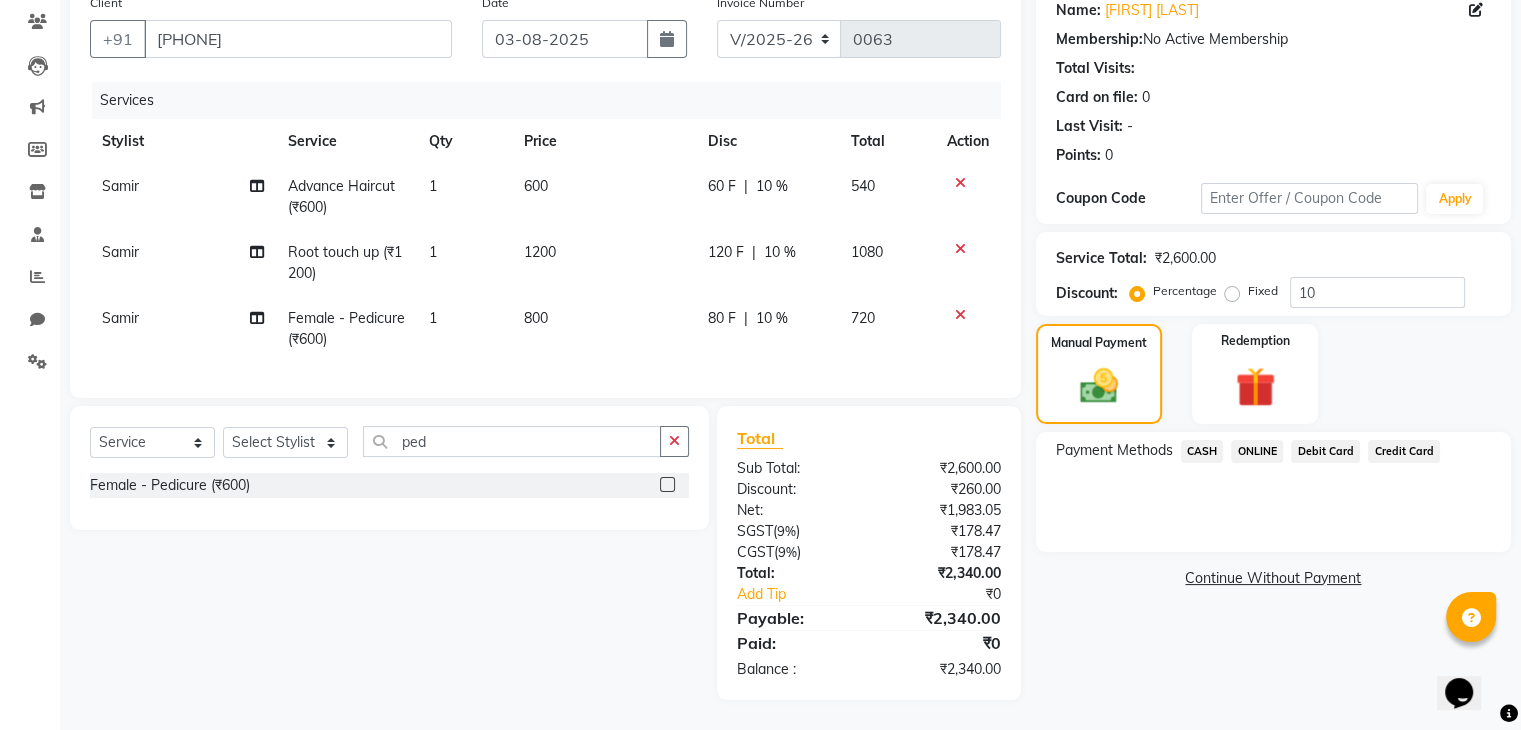 click on "ONLINE" 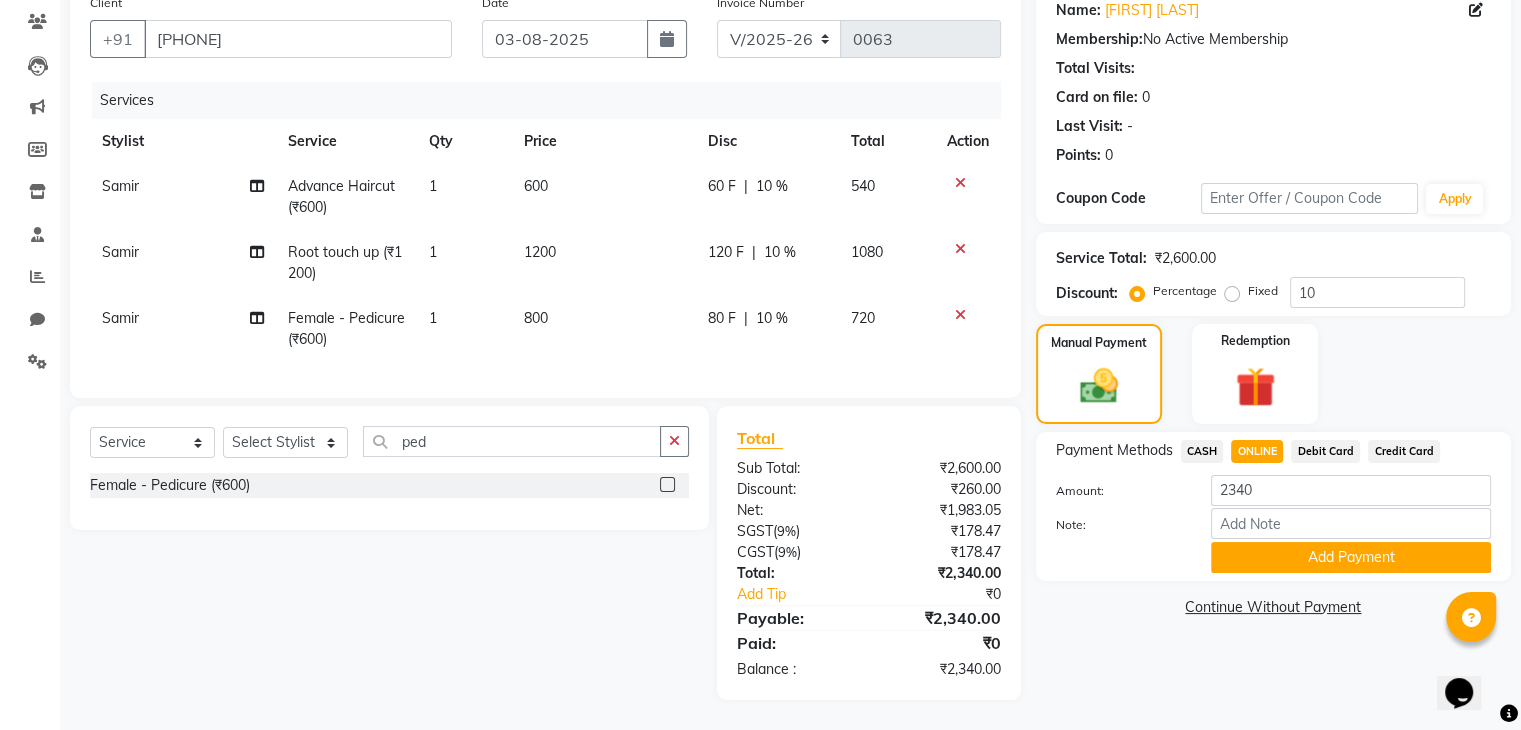 scroll, scrollTop: 179, scrollLeft: 0, axis: vertical 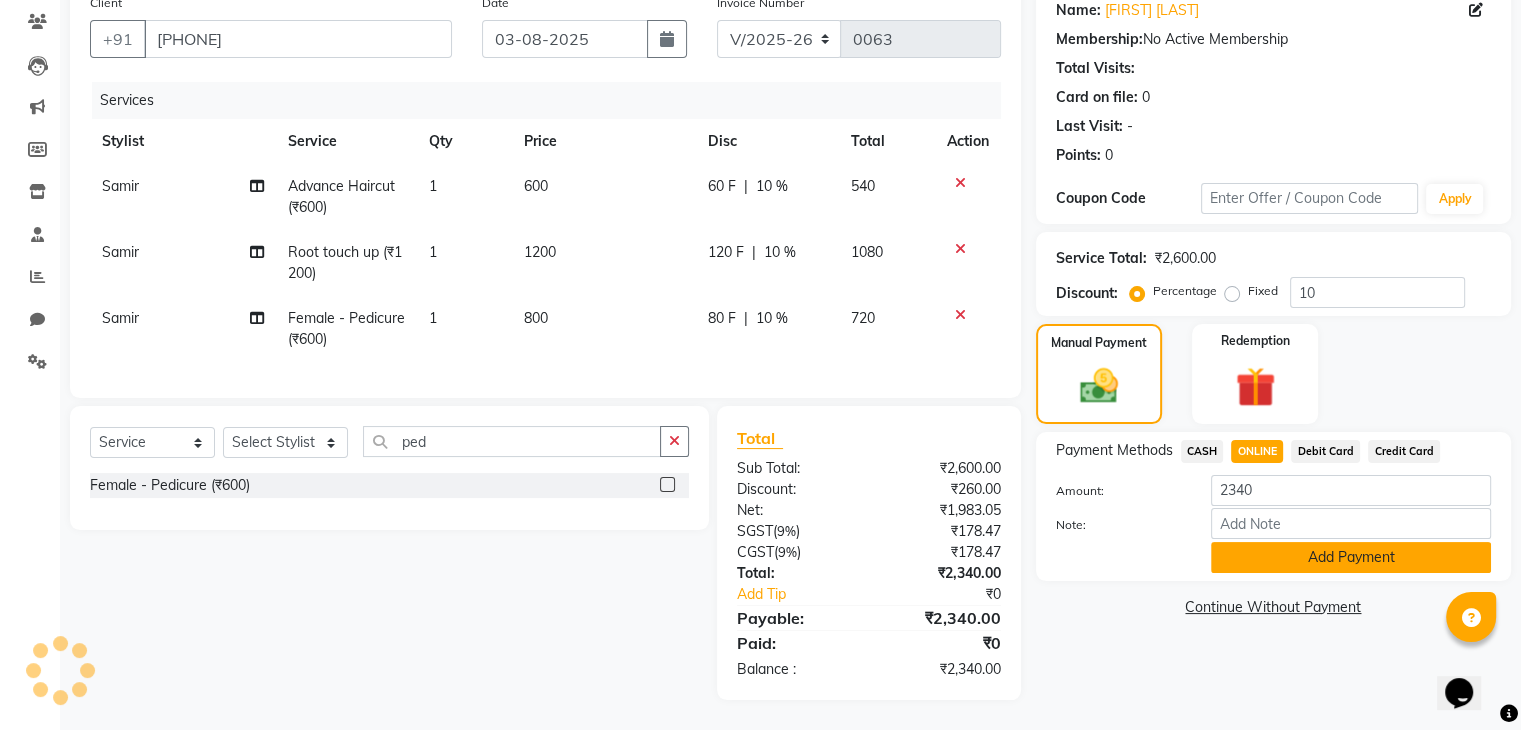 click on "Add Payment" 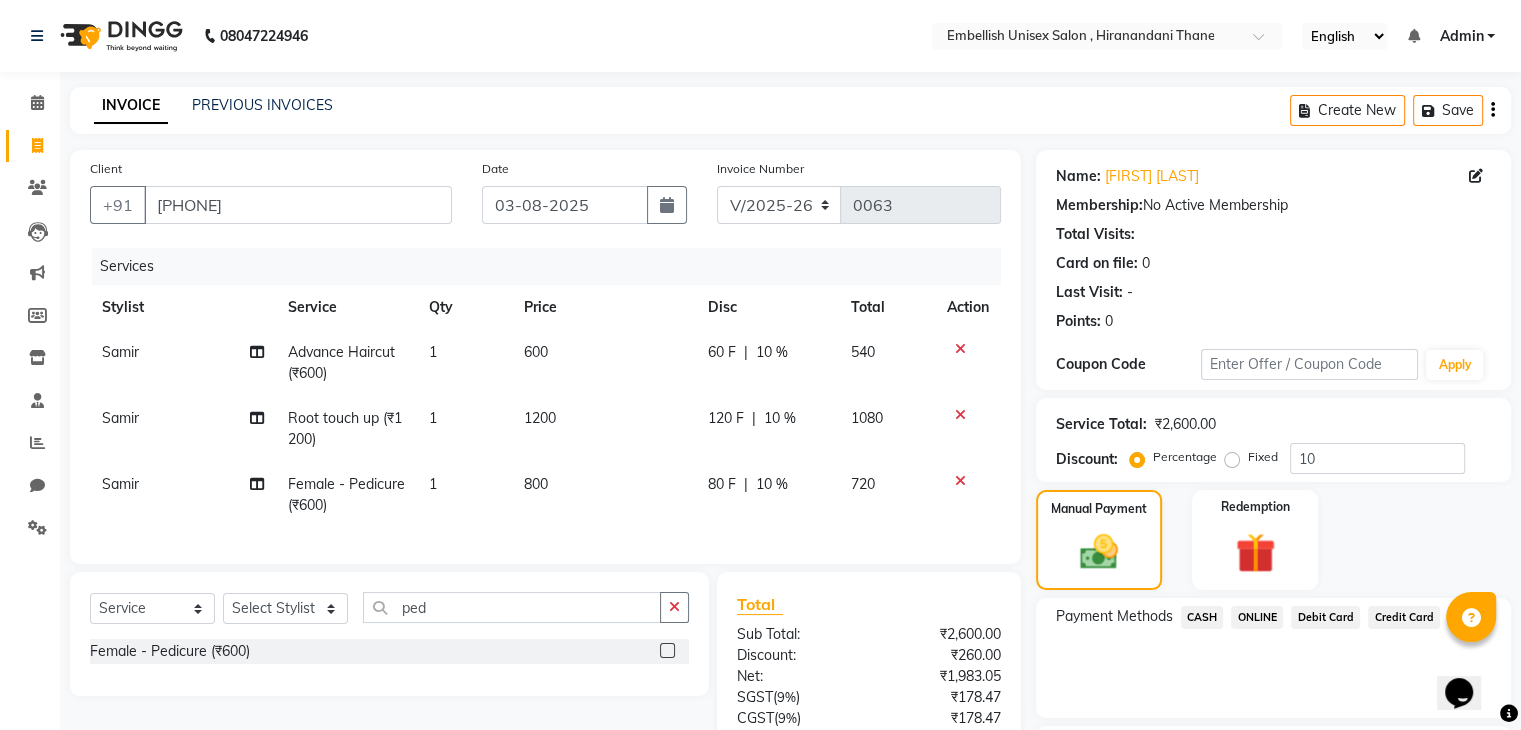 scroll, scrollTop: 224, scrollLeft: 0, axis: vertical 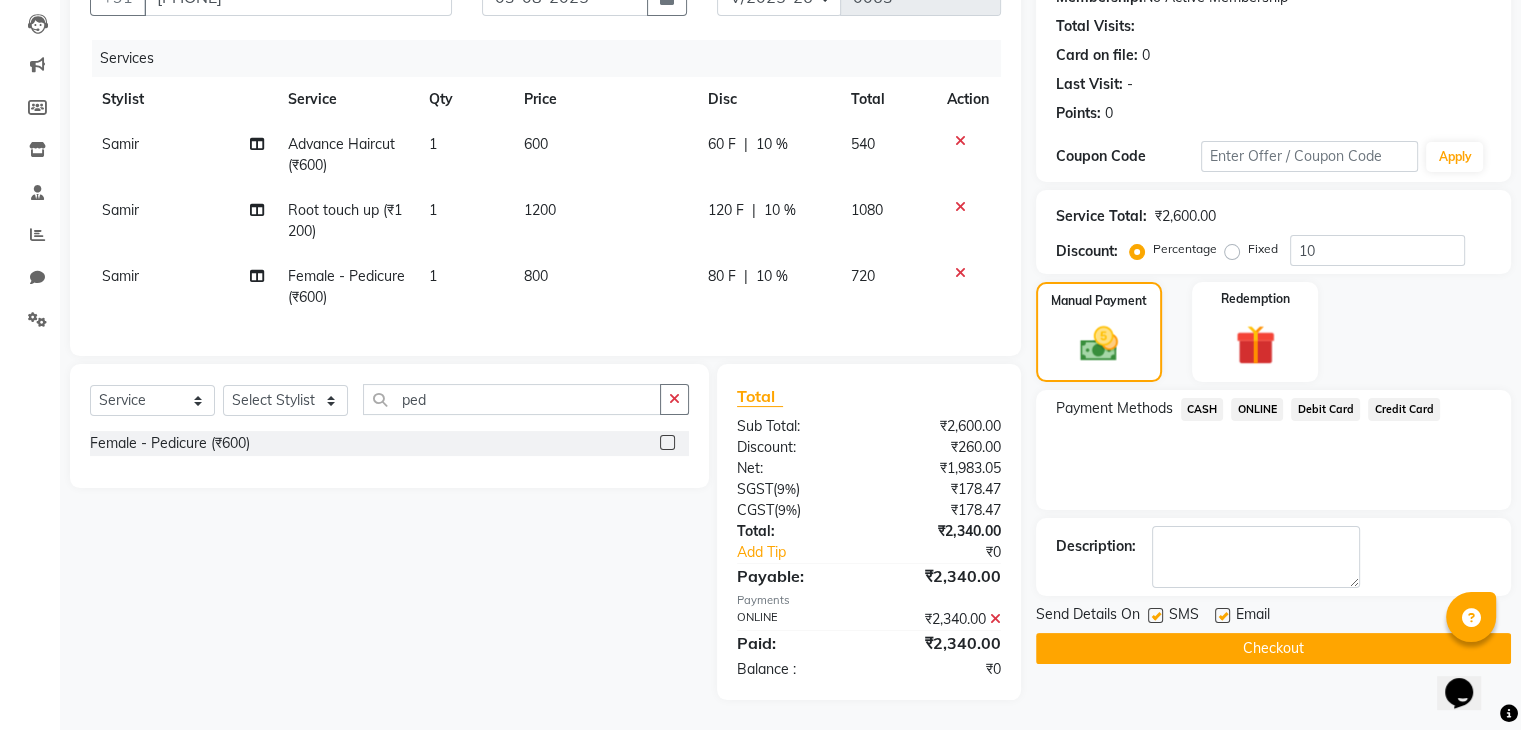 click on "Checkout" 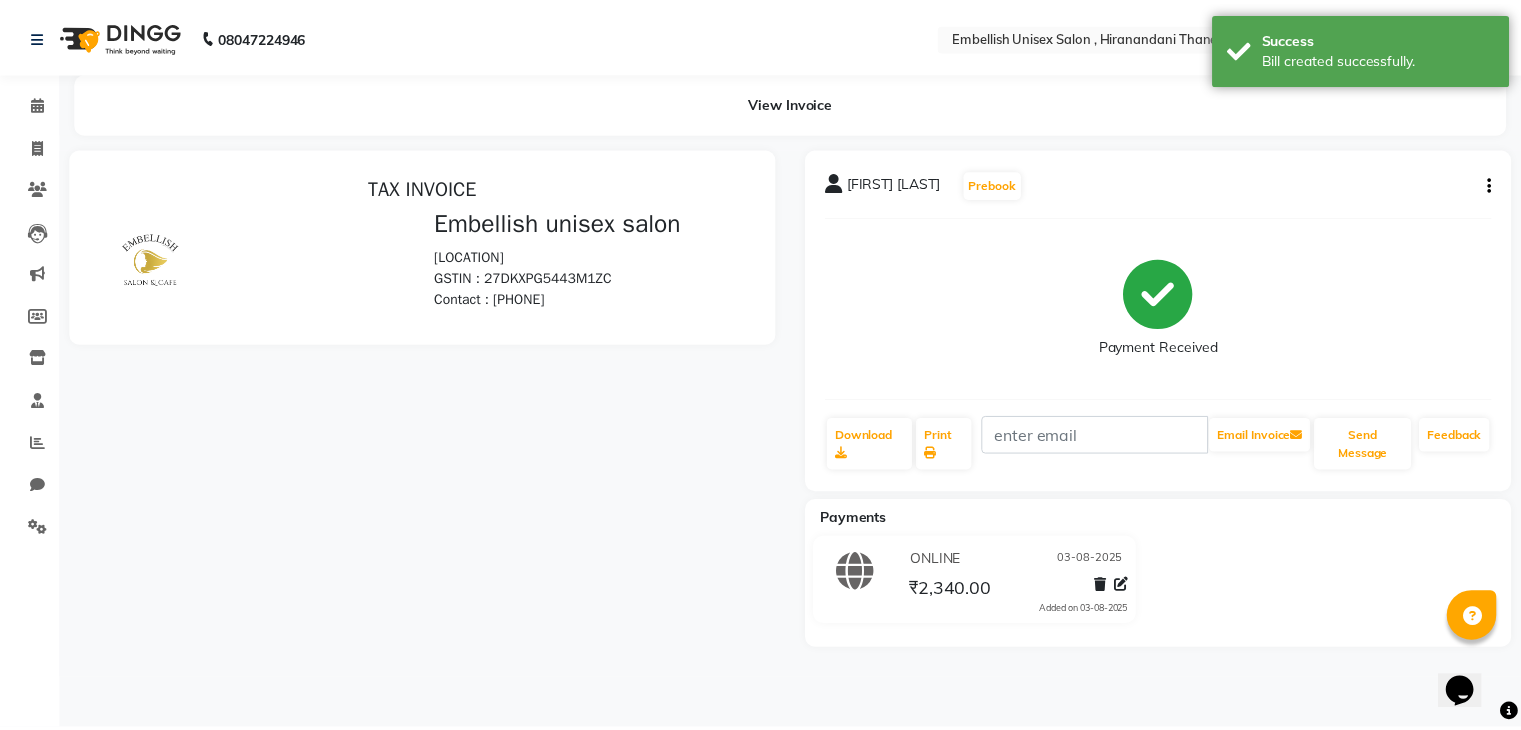 scroll, scrollTop: 0, scrollLeft: 0, axis: both 